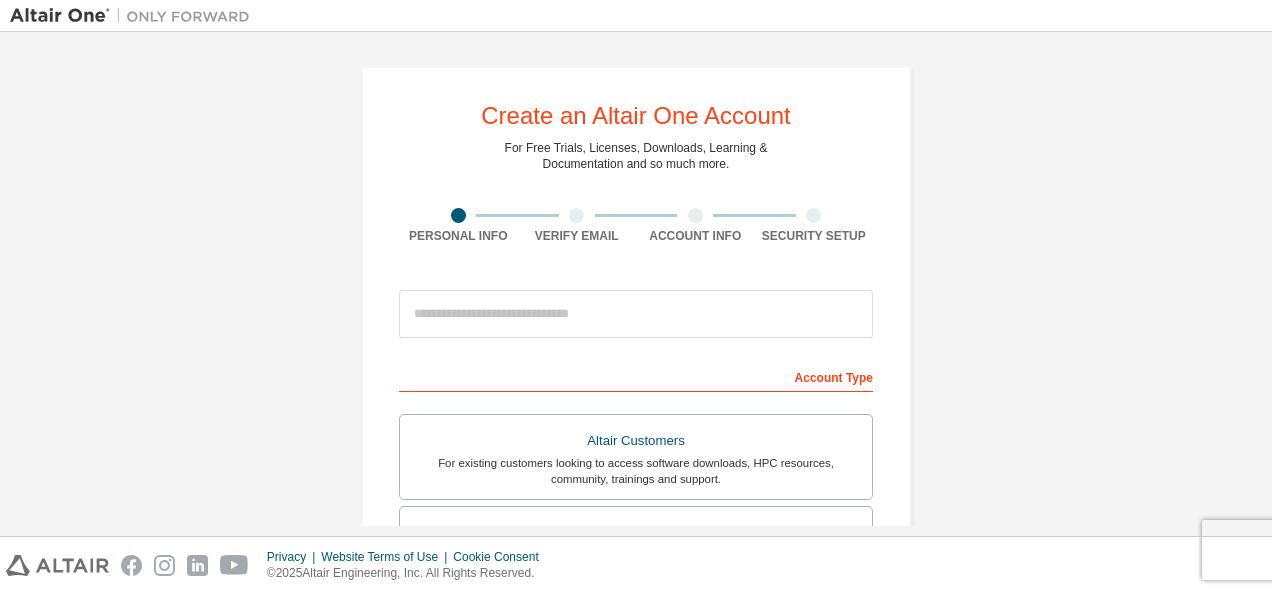 scroll, scrollTop: 0, scrollLeft: 0, axis: both 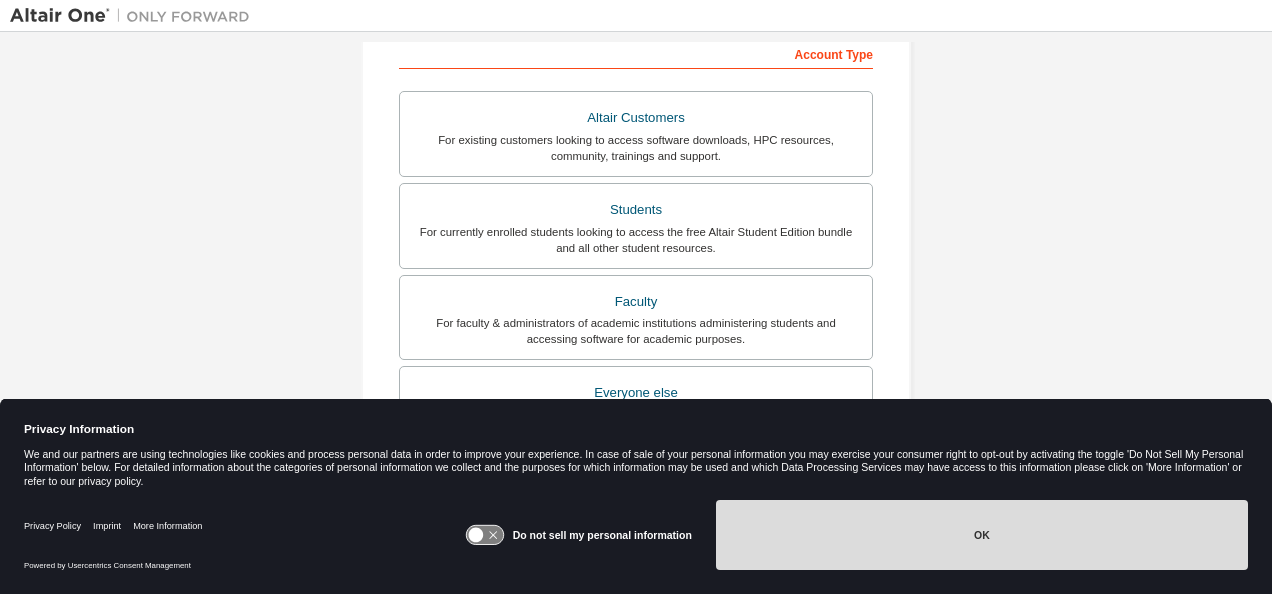 click on "OK" at bounding box center (982, 535) 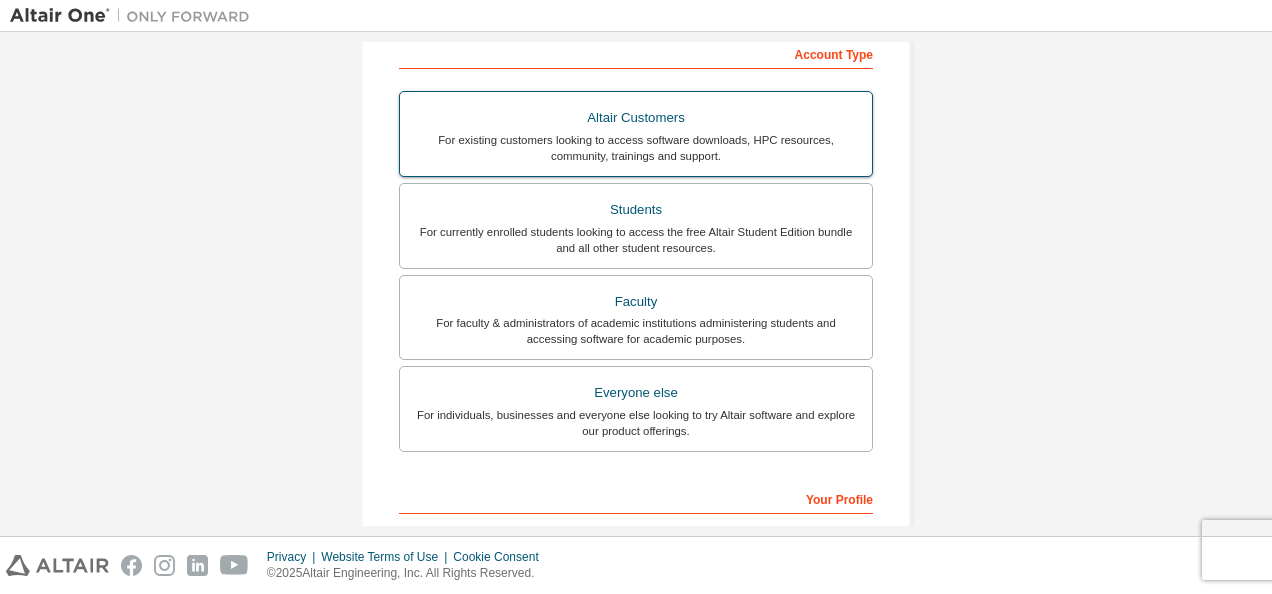 click on "For existing customers looking to access software downloads, HPC resources, community, trainings and support." at bounding box center (636, 148) 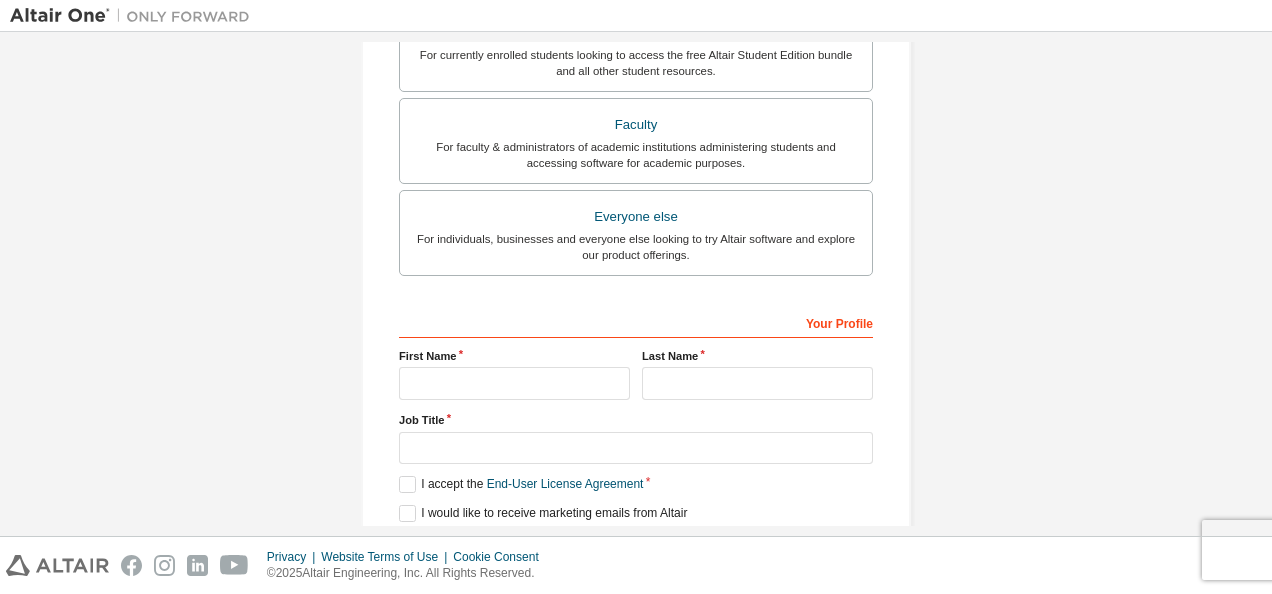 scroll, scrollTop: 638, scrollLeft: 0, axis: vertical 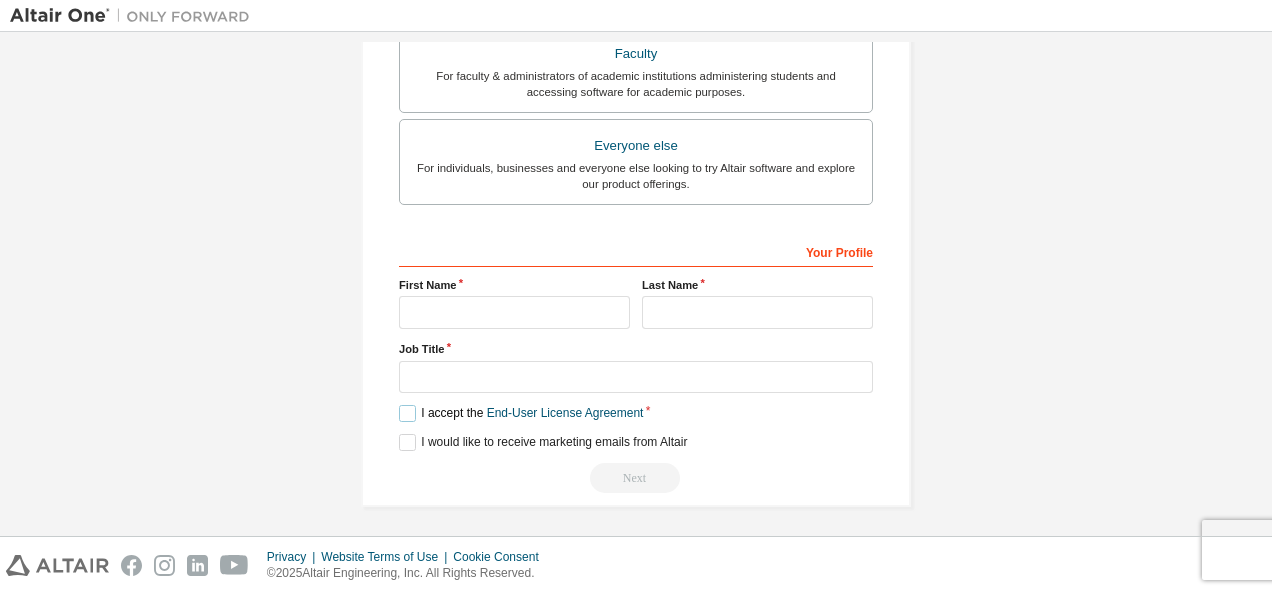 click on "I accept the    End-User License Agreement" at bounding box center [521, 413] 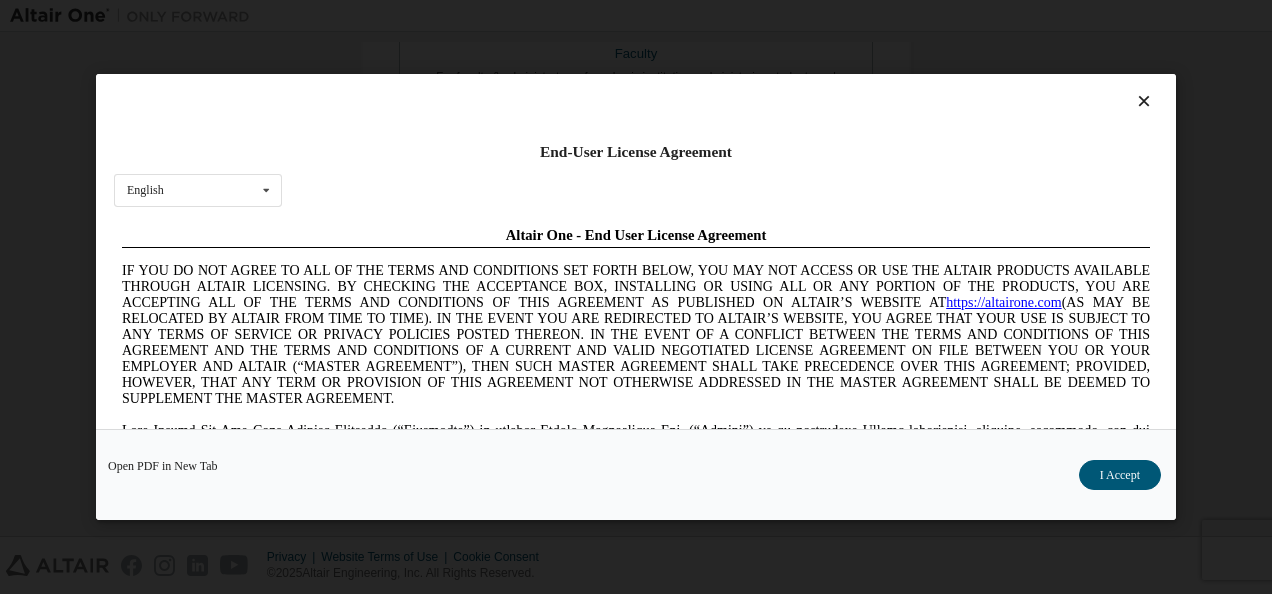 scroll, scrollTop: 0, scrollLeft: 0, axis: both 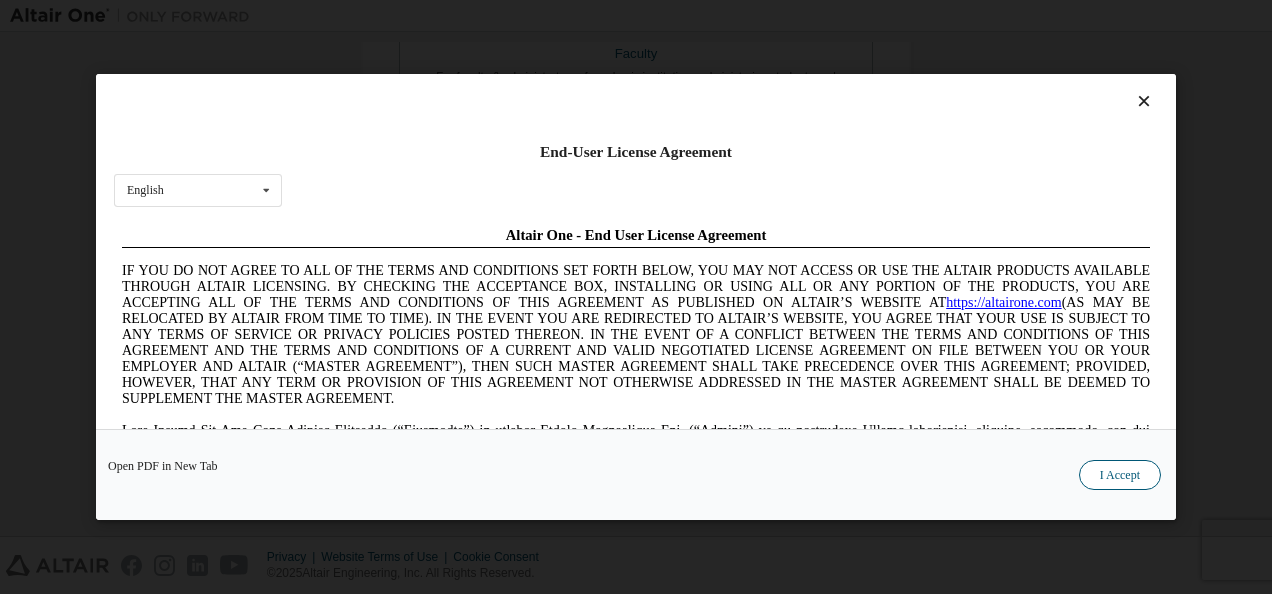 click on "I Accept" at bounding box center (1120, 475) 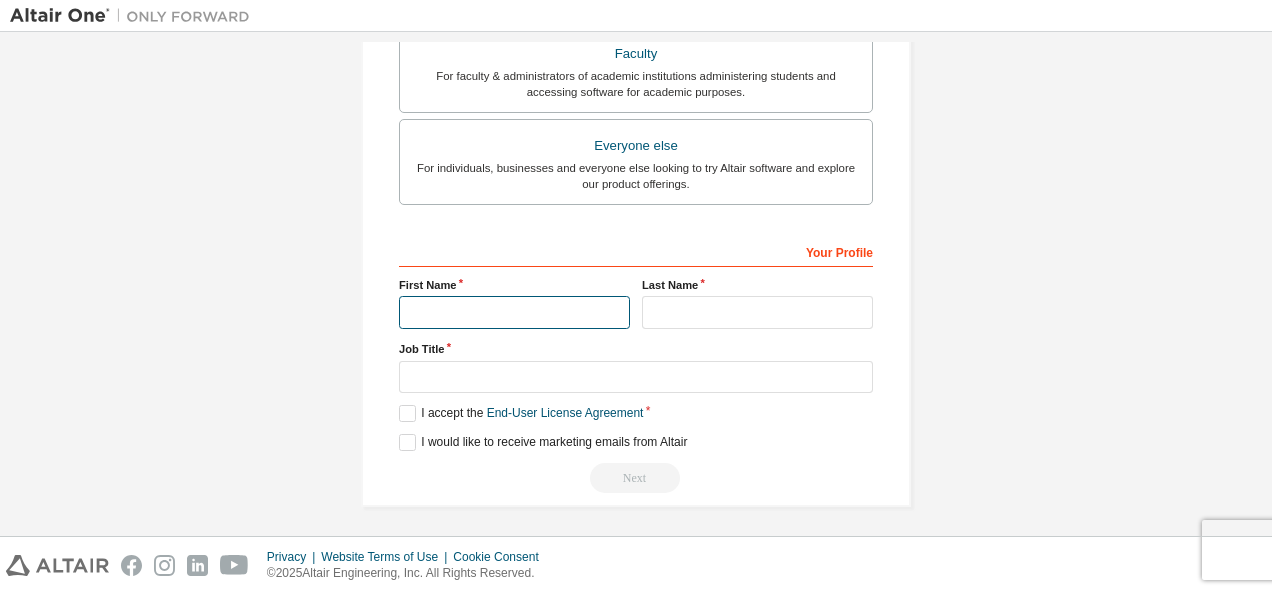 click at bounding box center (514, 312) 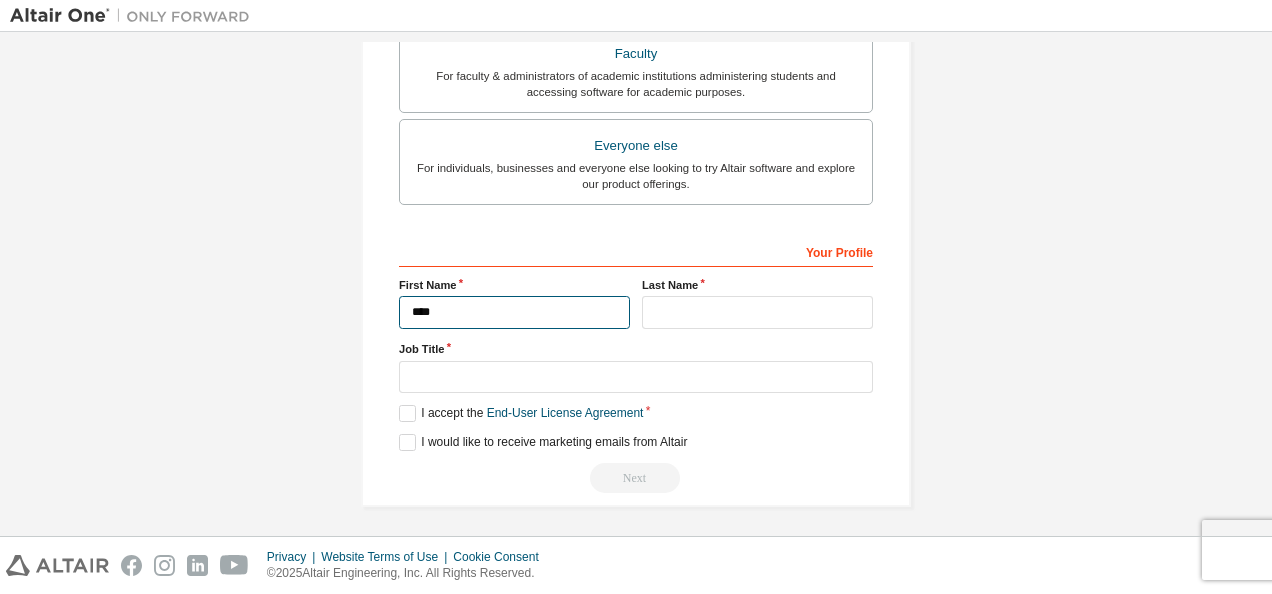 type on "****" 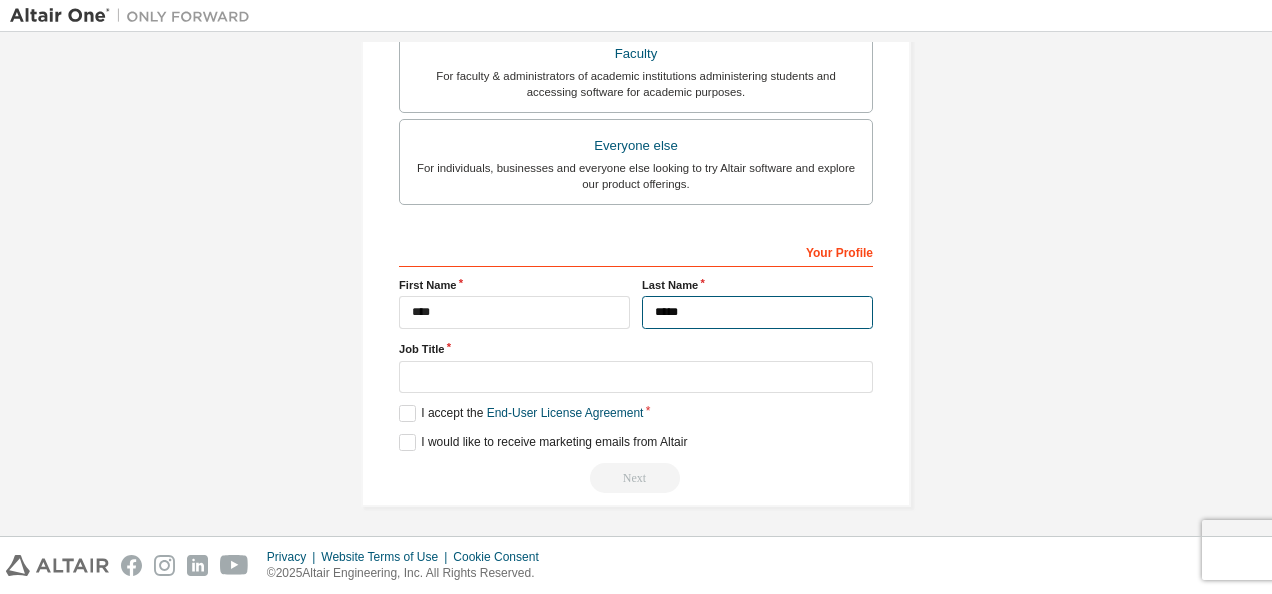 type on "*****" 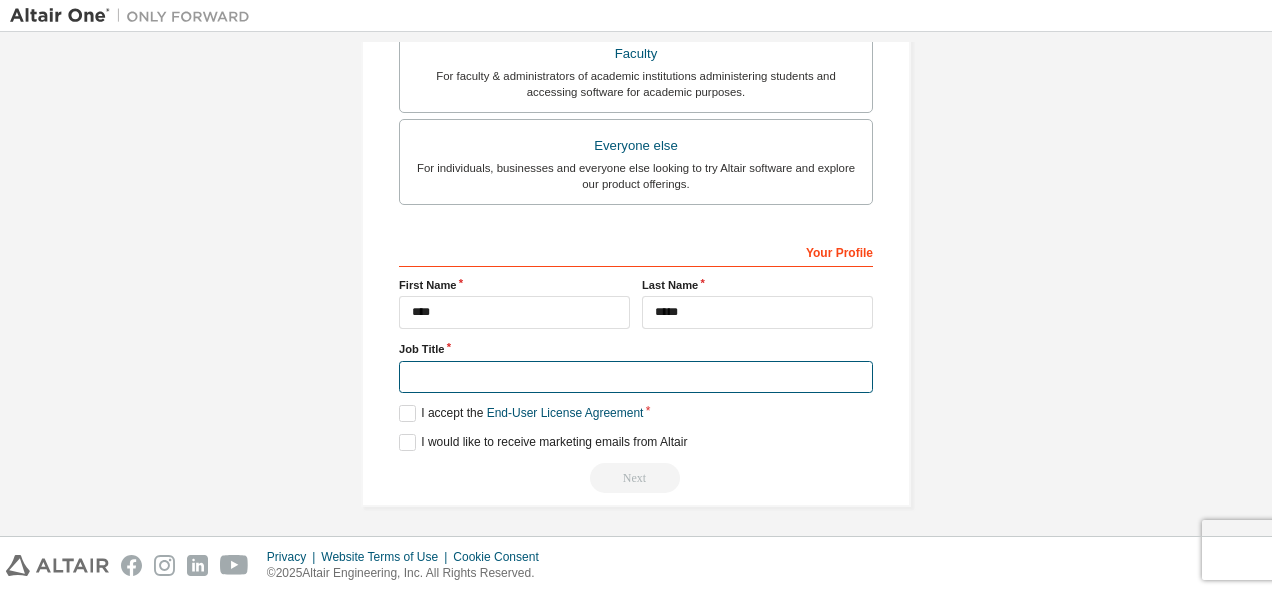 click at bounding box center [636, 377] 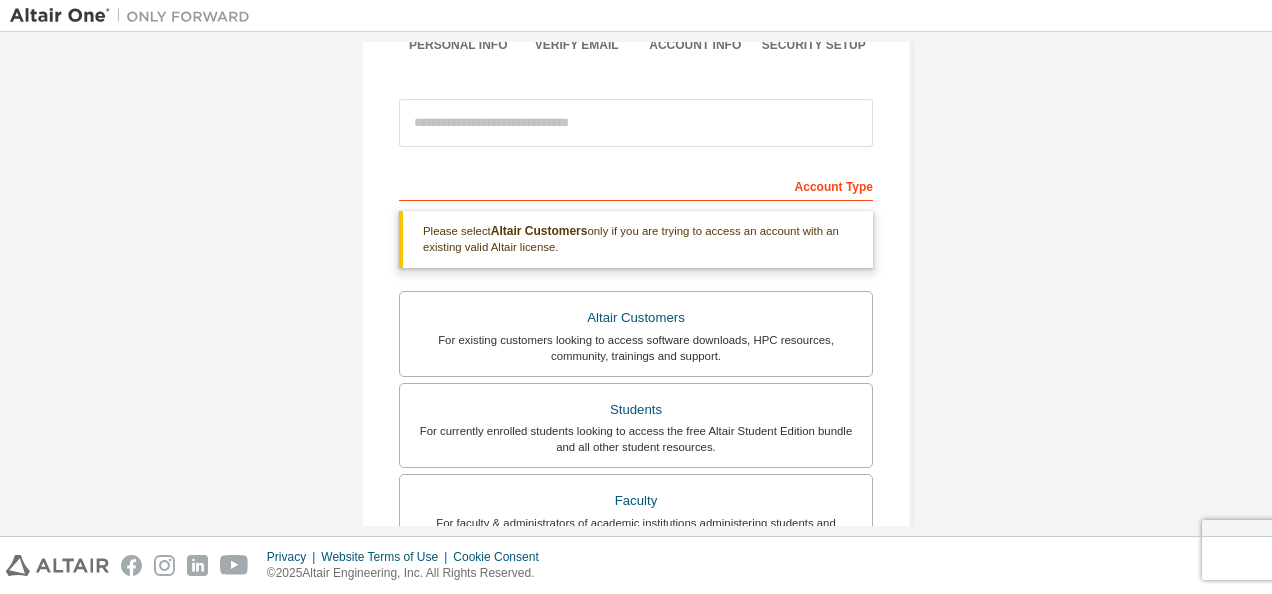 scroll, scrollTop: 47, scrollLeft: 0, axis: vertical 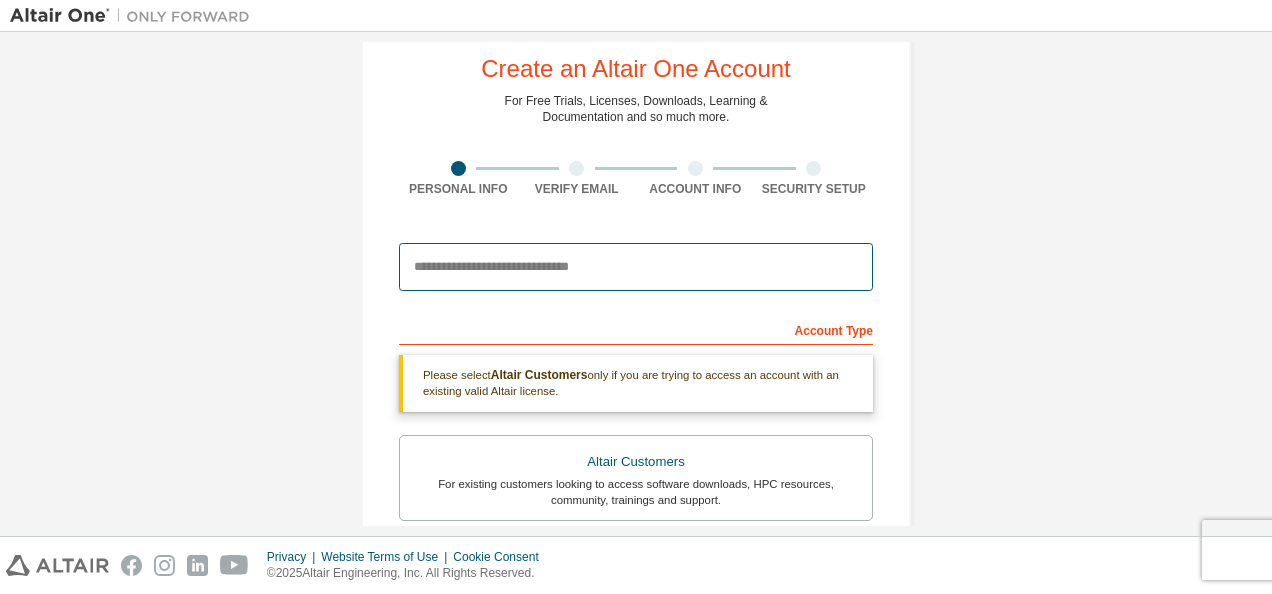 click at bounding box center [636, 267] 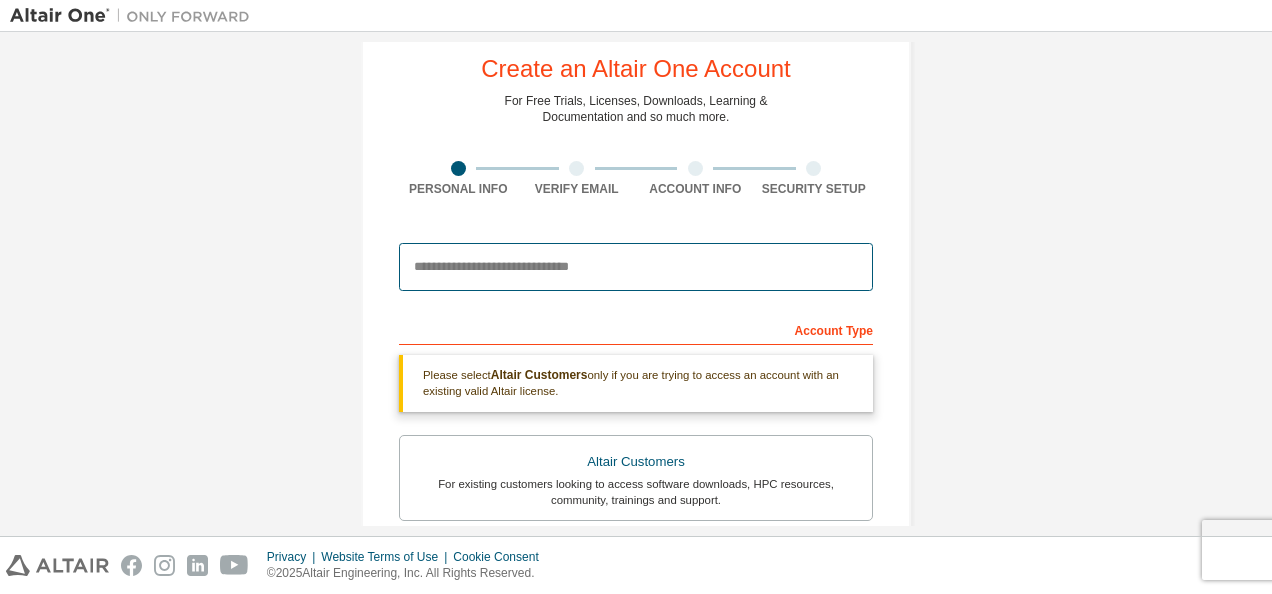 click at bounding box center [636, 267] 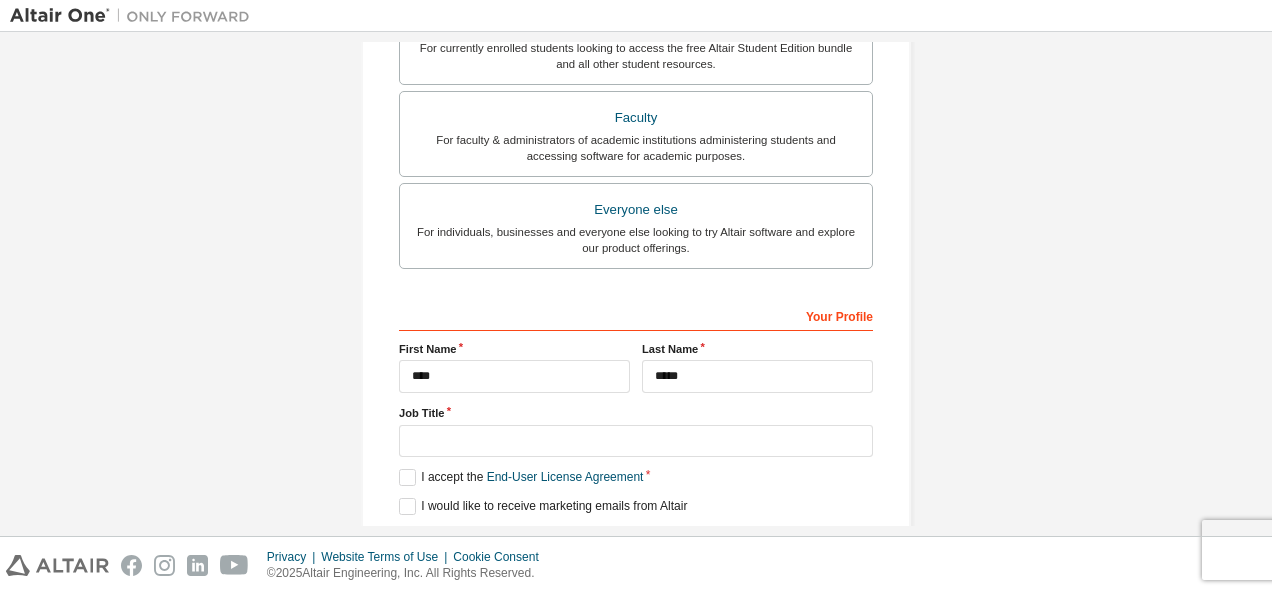 scroll, scrollTop: 607, scrollLeft: 0, axis: vertical 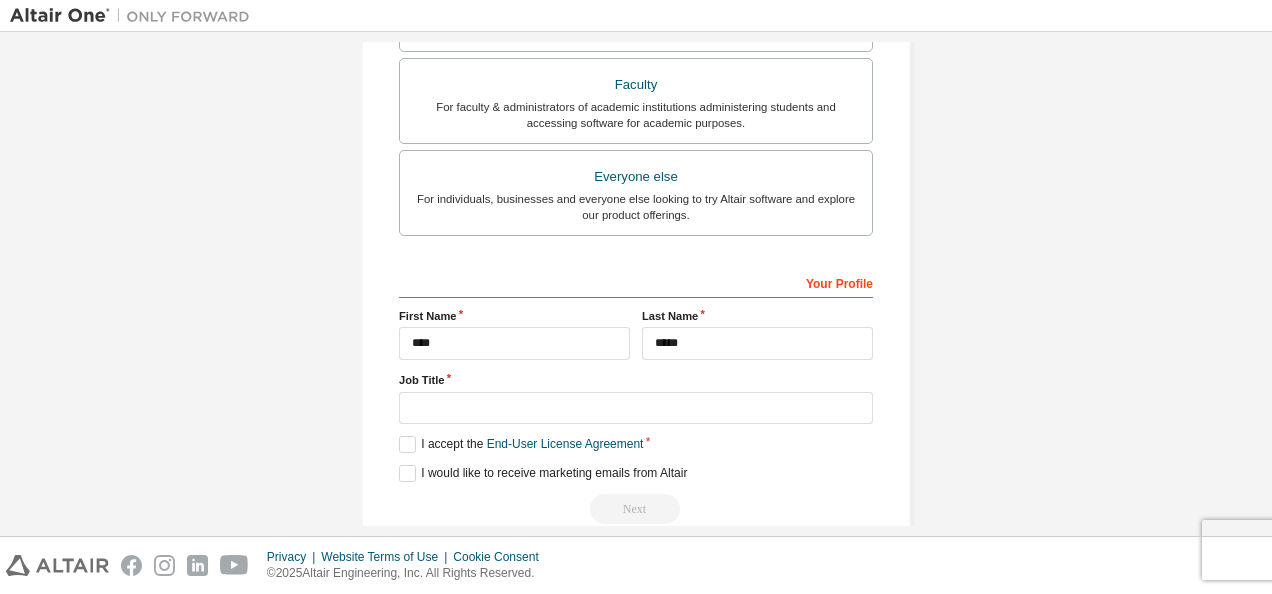 type on "**********" 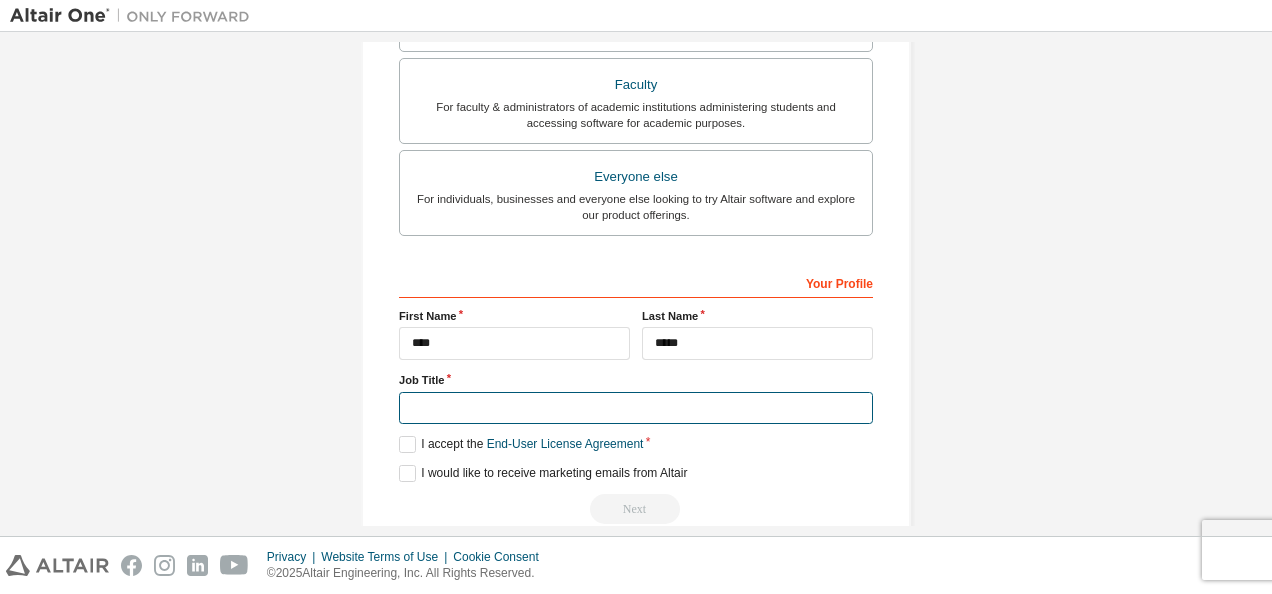 click at bounding box center (636, 408) 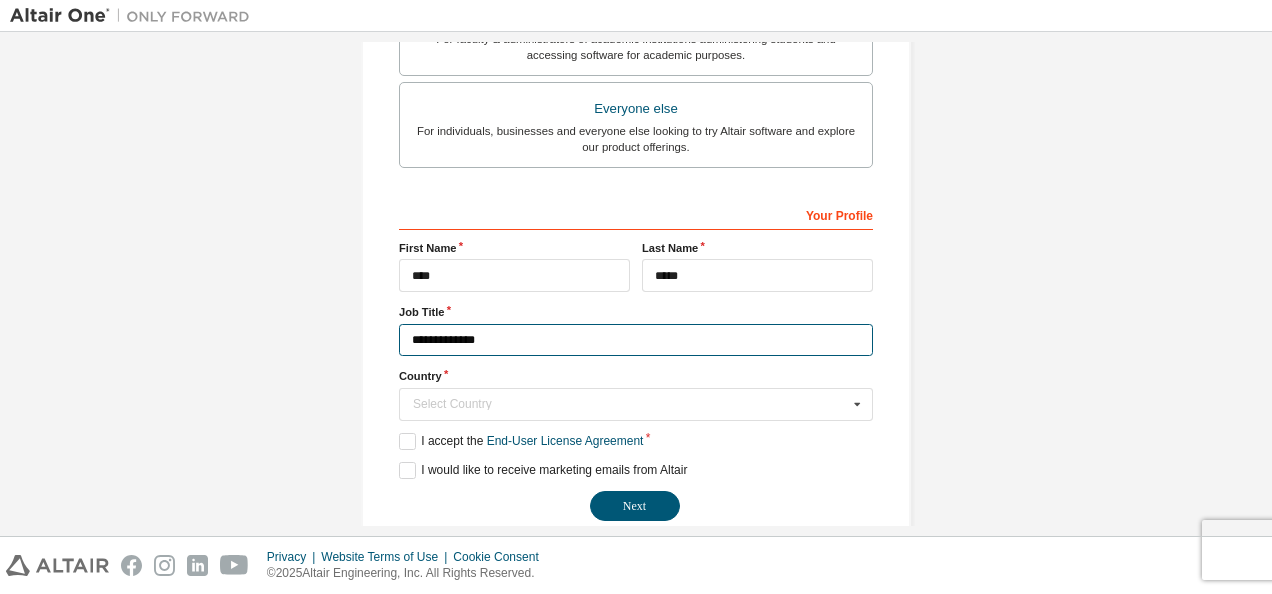 scroll, scrollTop: 539, scrollLeft: 0, axis: vertical 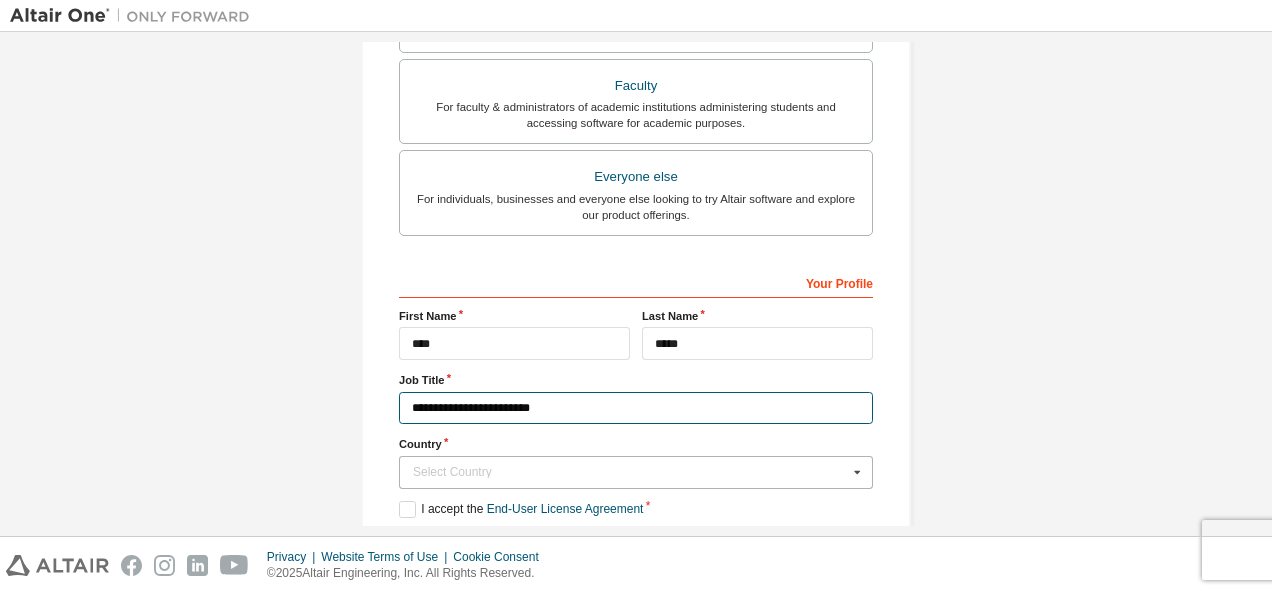 type on "**********" 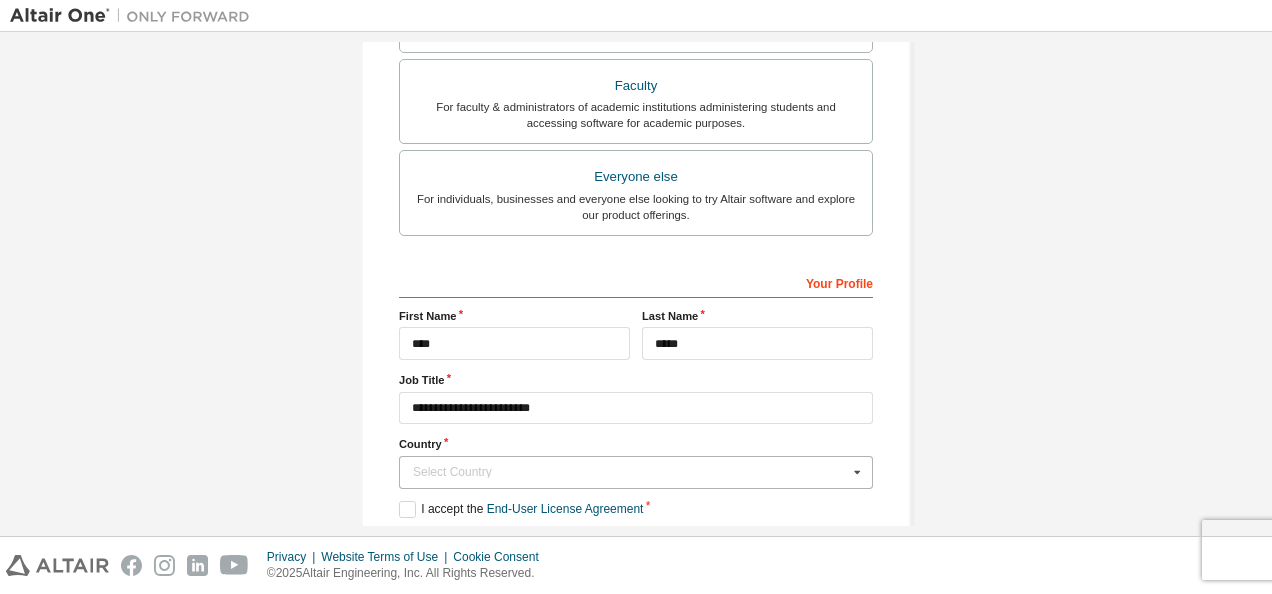 click on "Select Country" at bounding box center [630, 472] 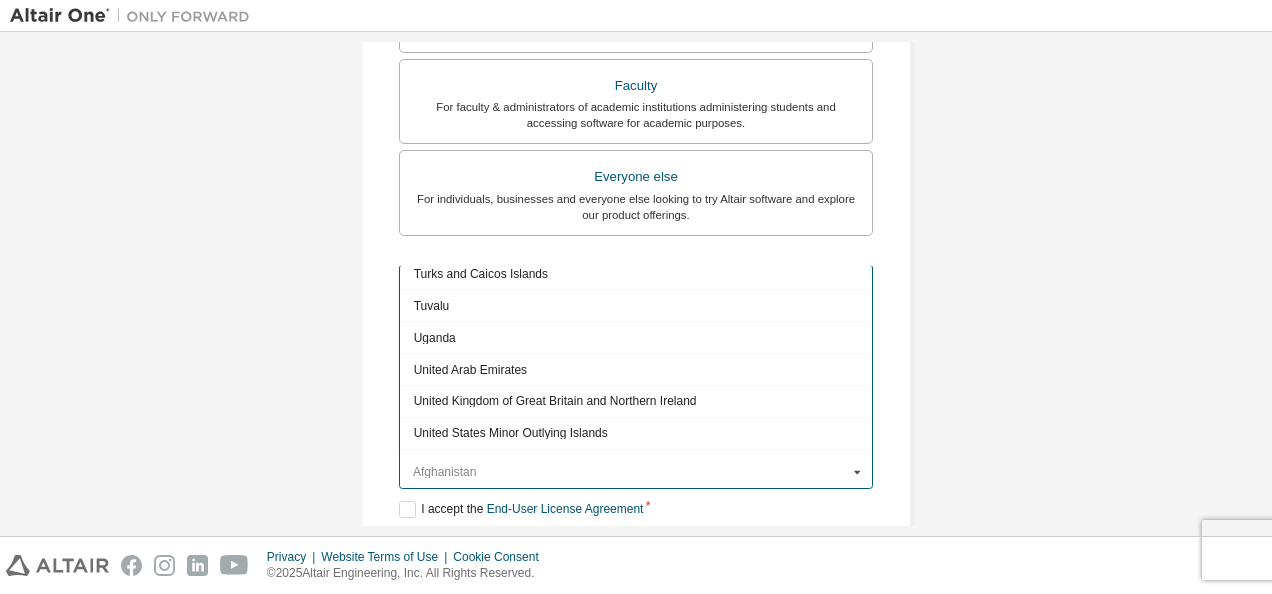 scroll, scrollTop: 7013, scrollLeft: 0, axis: vertical 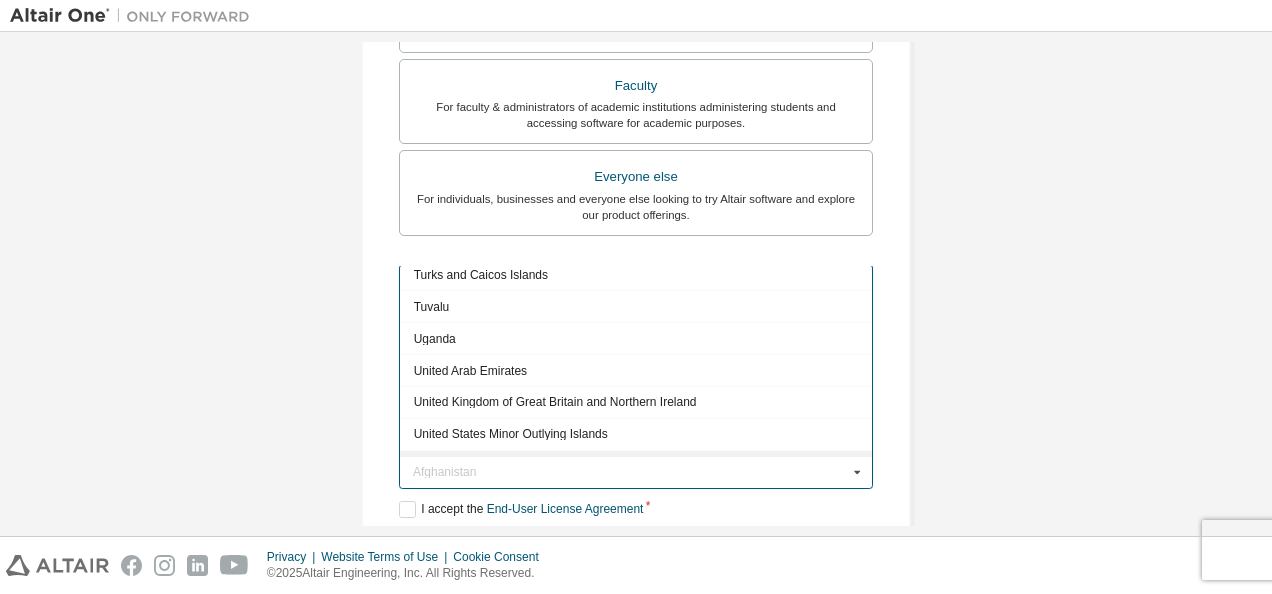 click on "United States of America" at bounding box center (636, 466) 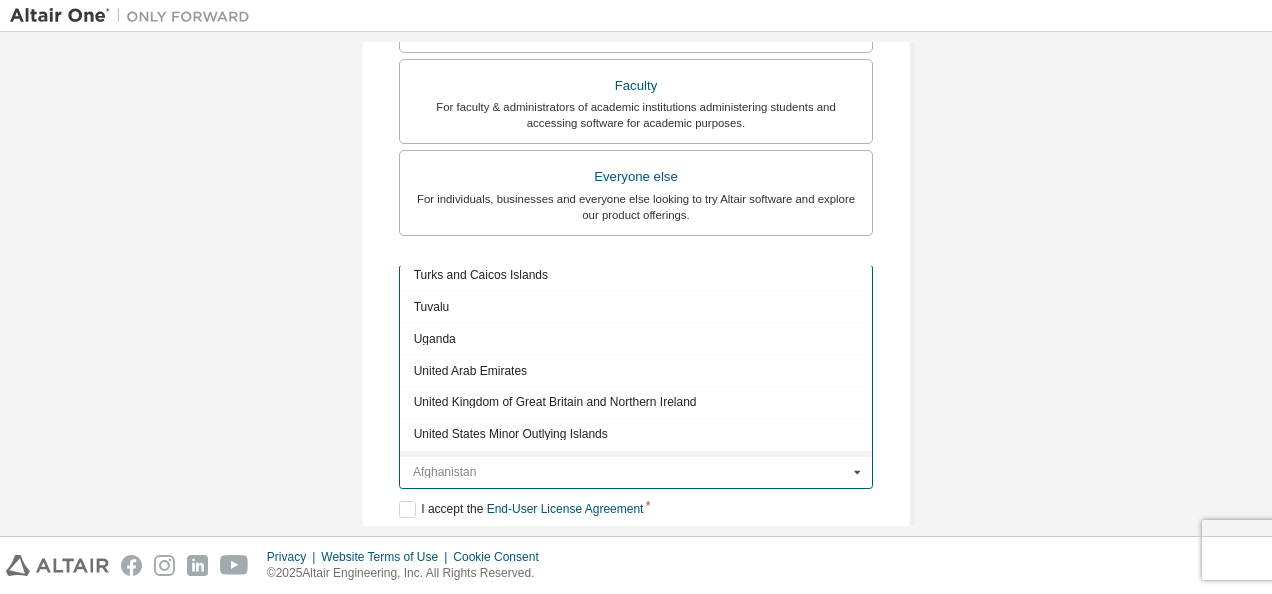 type on "***" 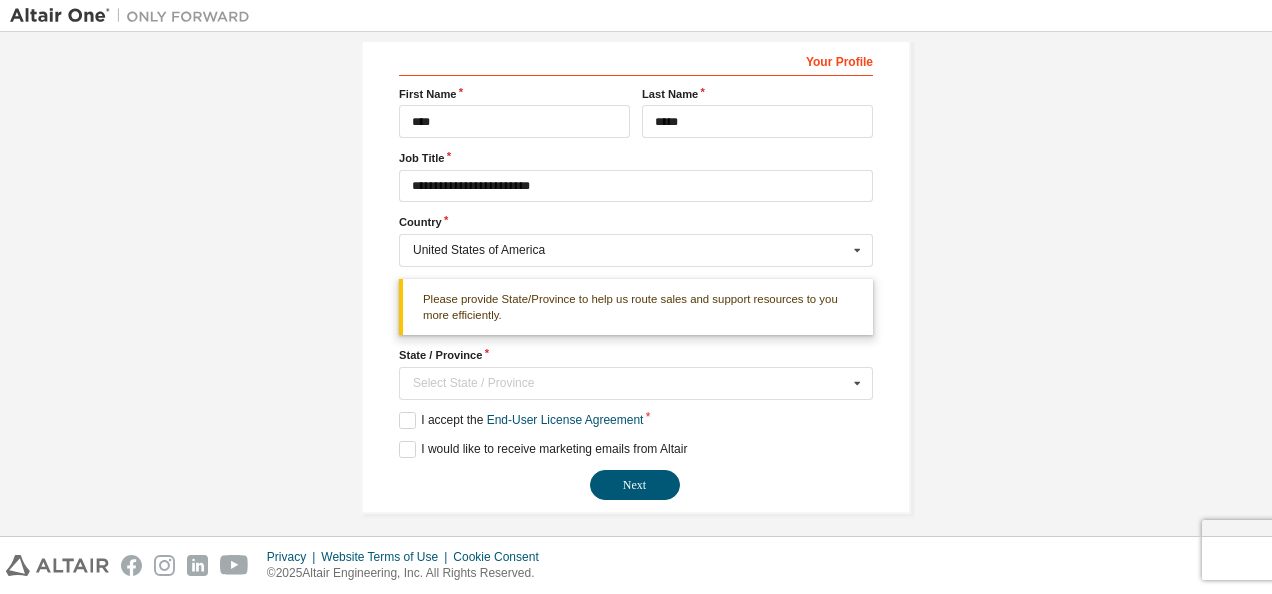 scroll, scrollTop: 766, scrollLeft: 0, axis: vertical 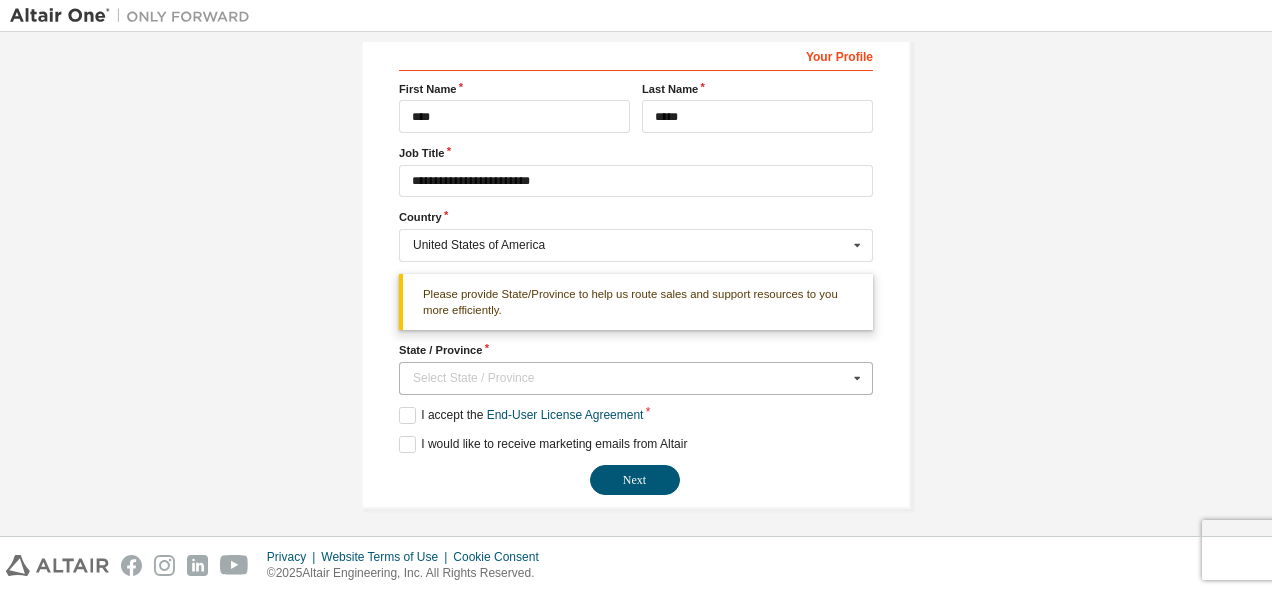 click on "Select State / Province" at bounding box center (630, 378) 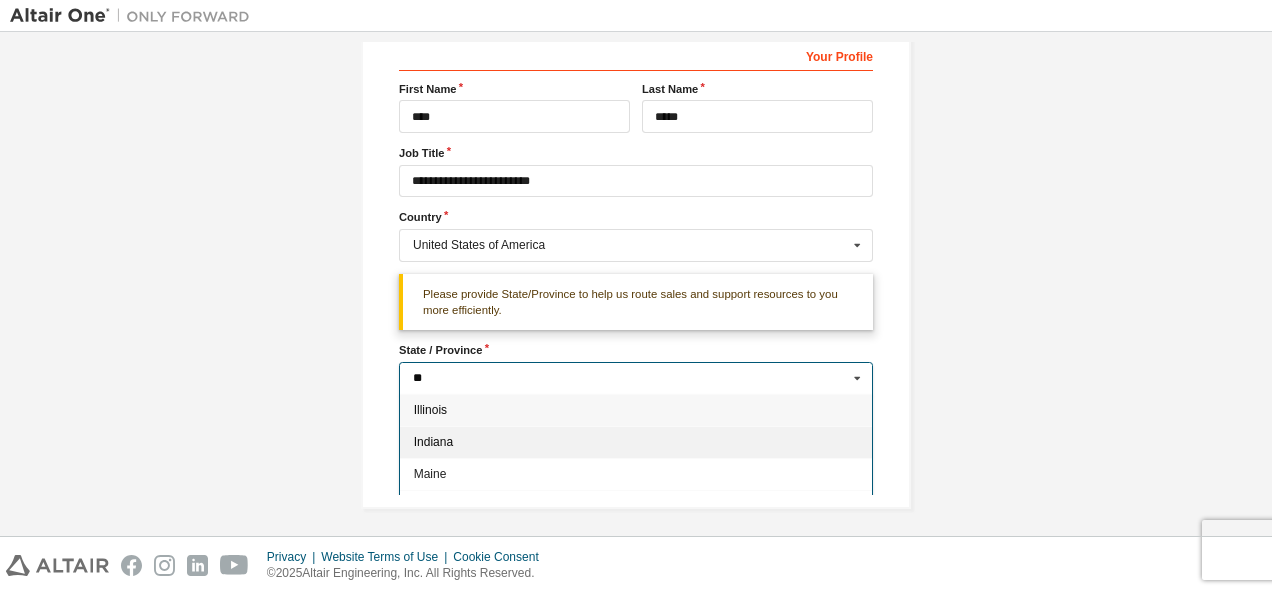 type on "**" 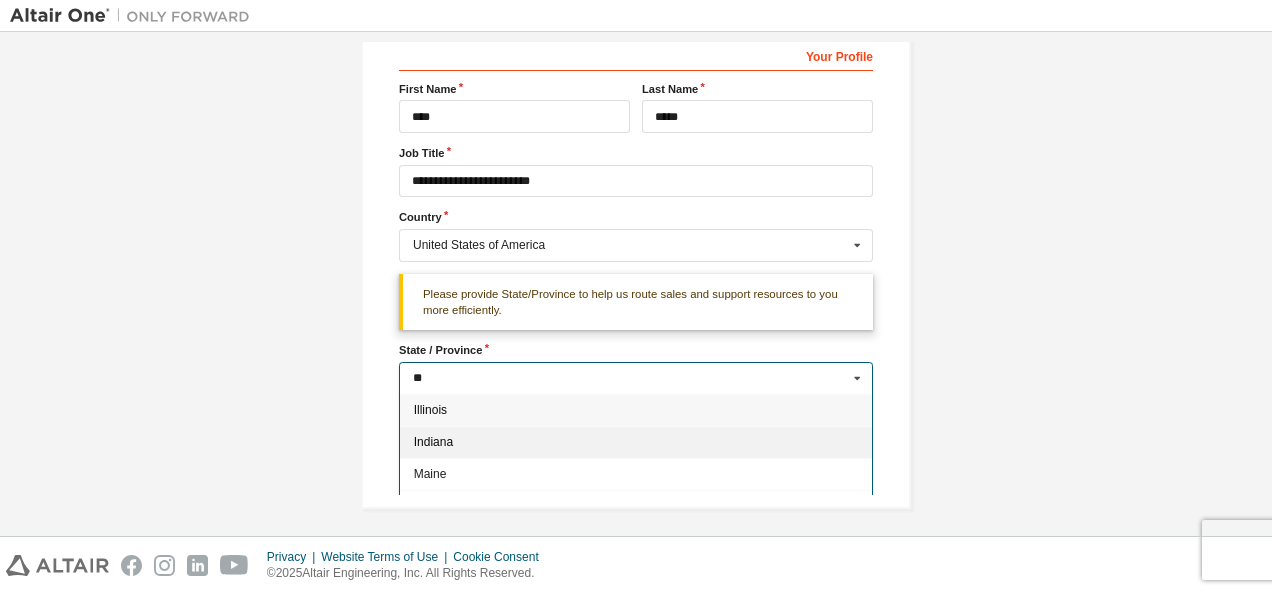 click on "Indiana" at bounding box center (636, 442) 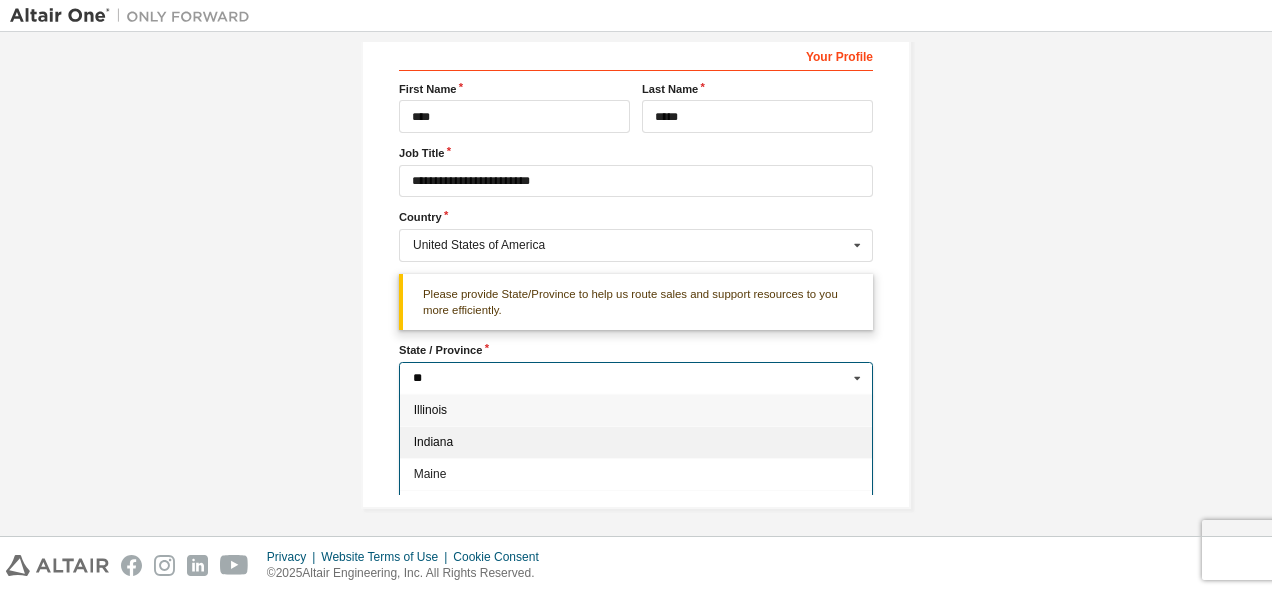 type on "**" 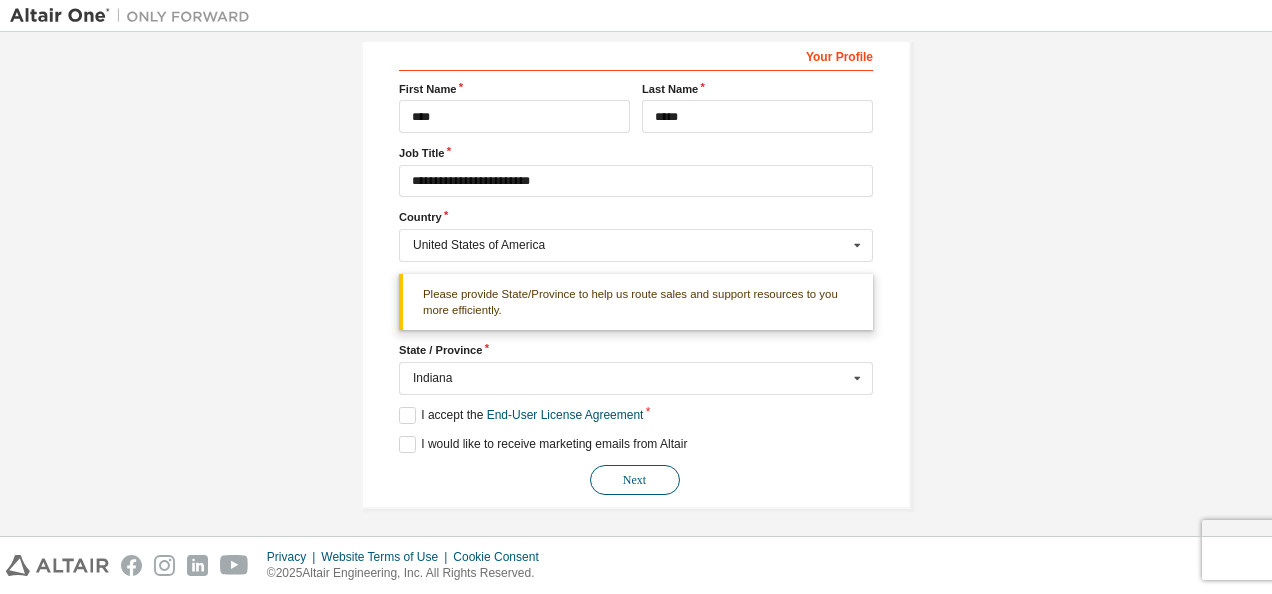 click on "Next" at bounding box center (635, 480) 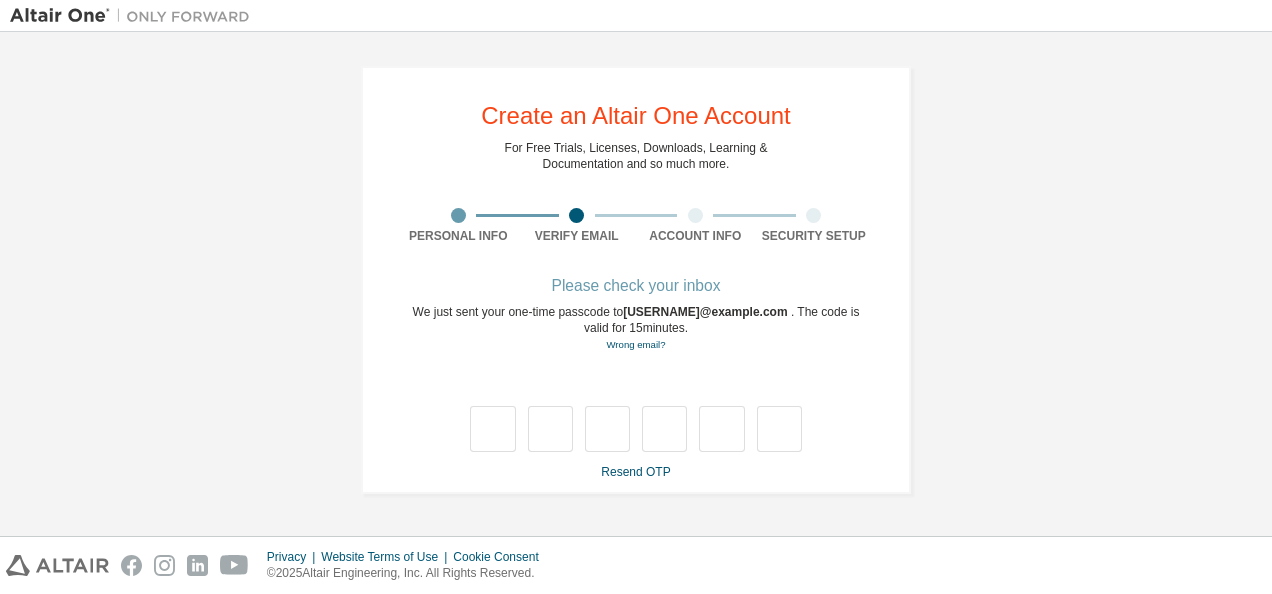 scroll, scrollTop: 0, scrollLeft: 0, axis: both 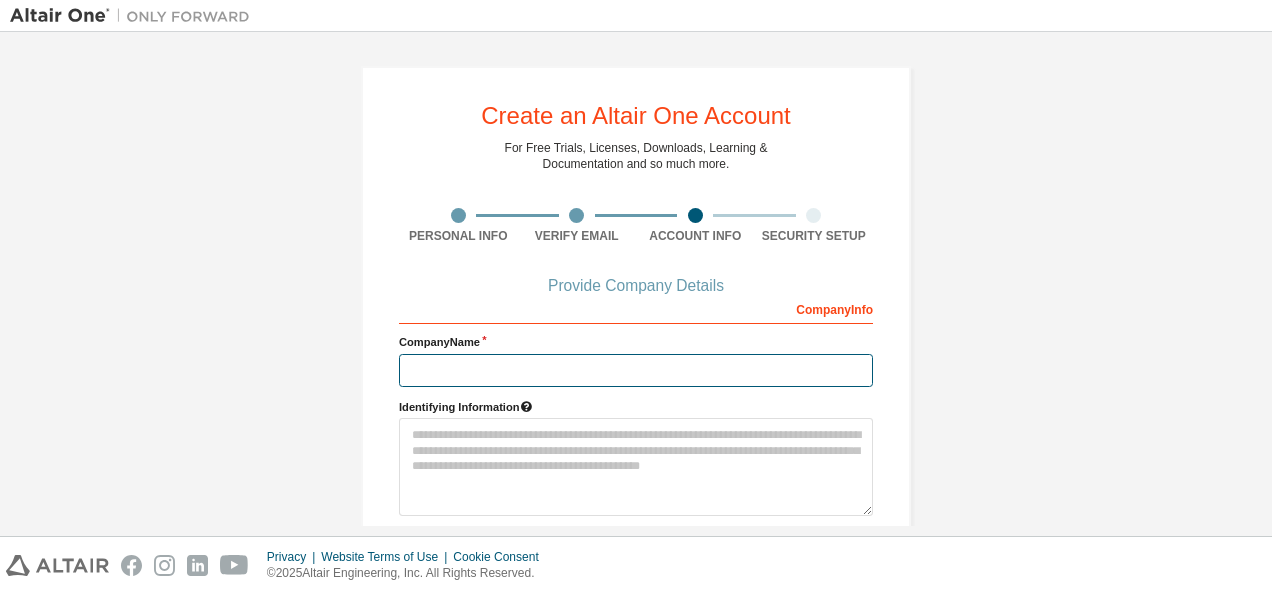 click at bounding box center (636, 370) 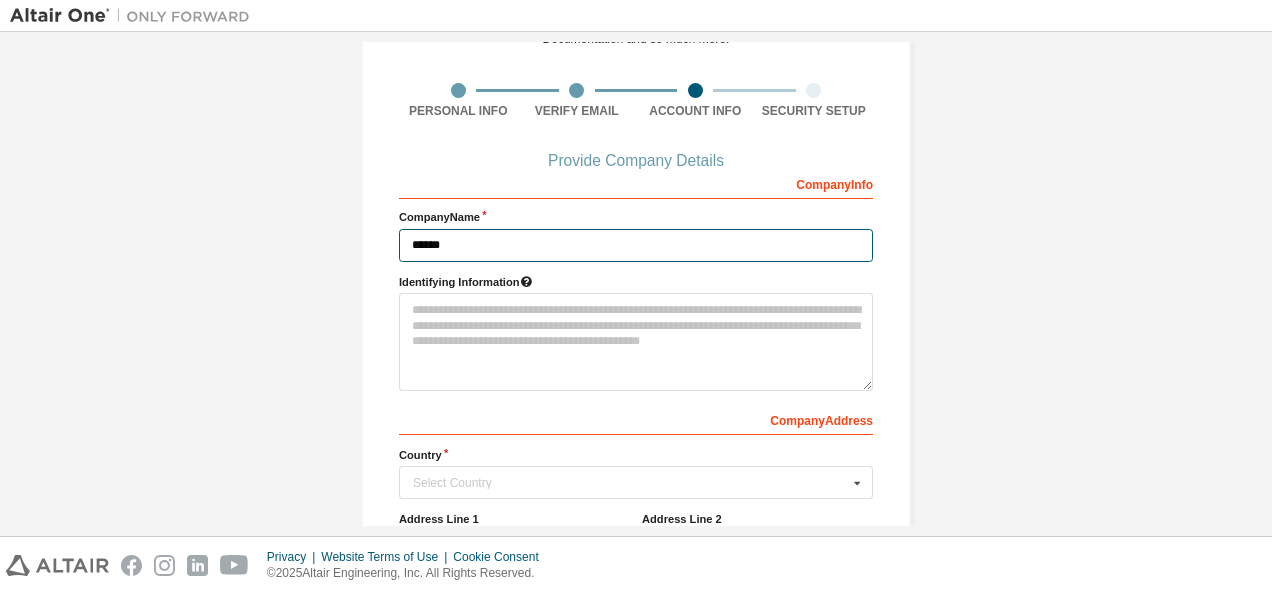 scroll, scrollTop: 126, scrollLeft: 0, axis: vertical 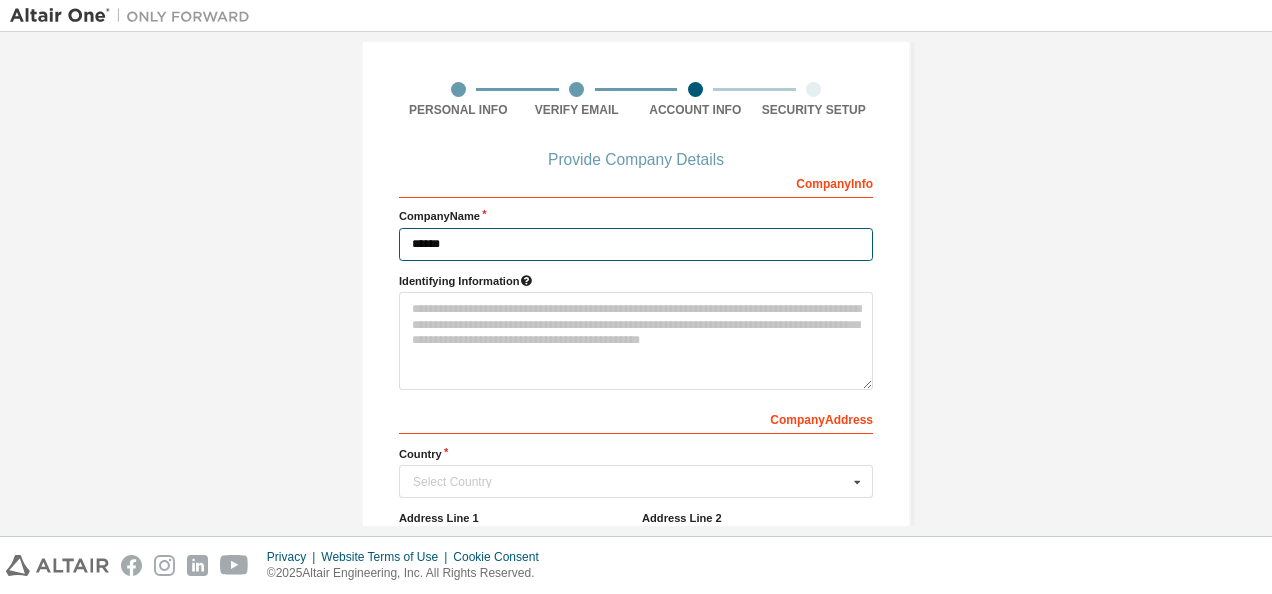 type on "******" 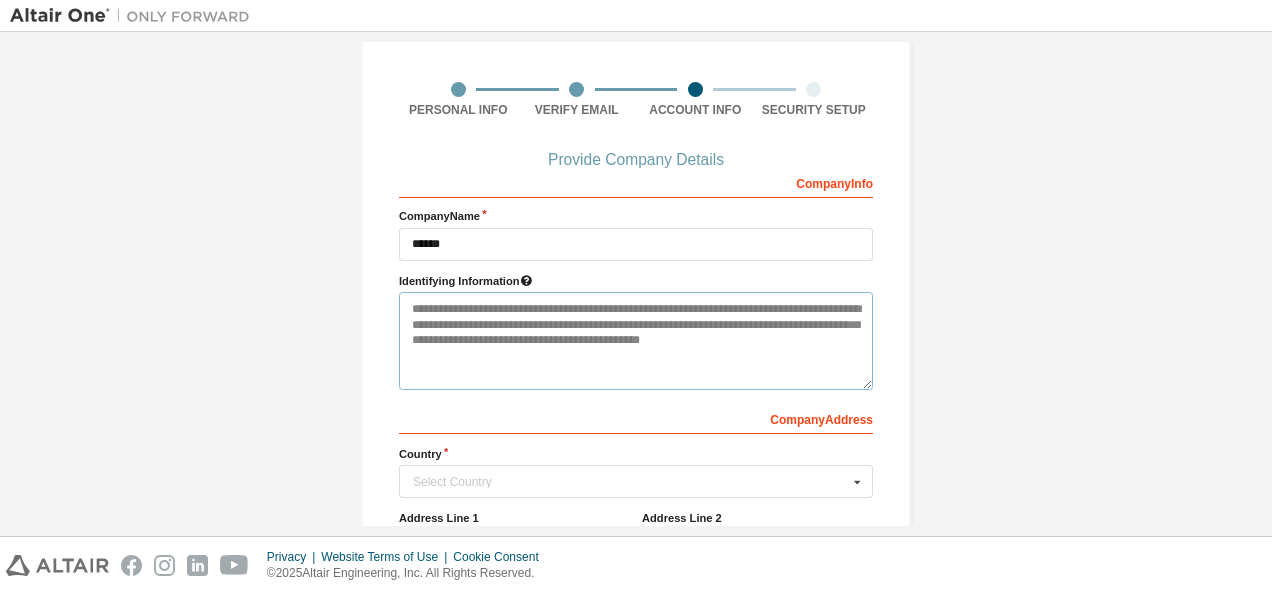 click at bounding box center [636, 341] 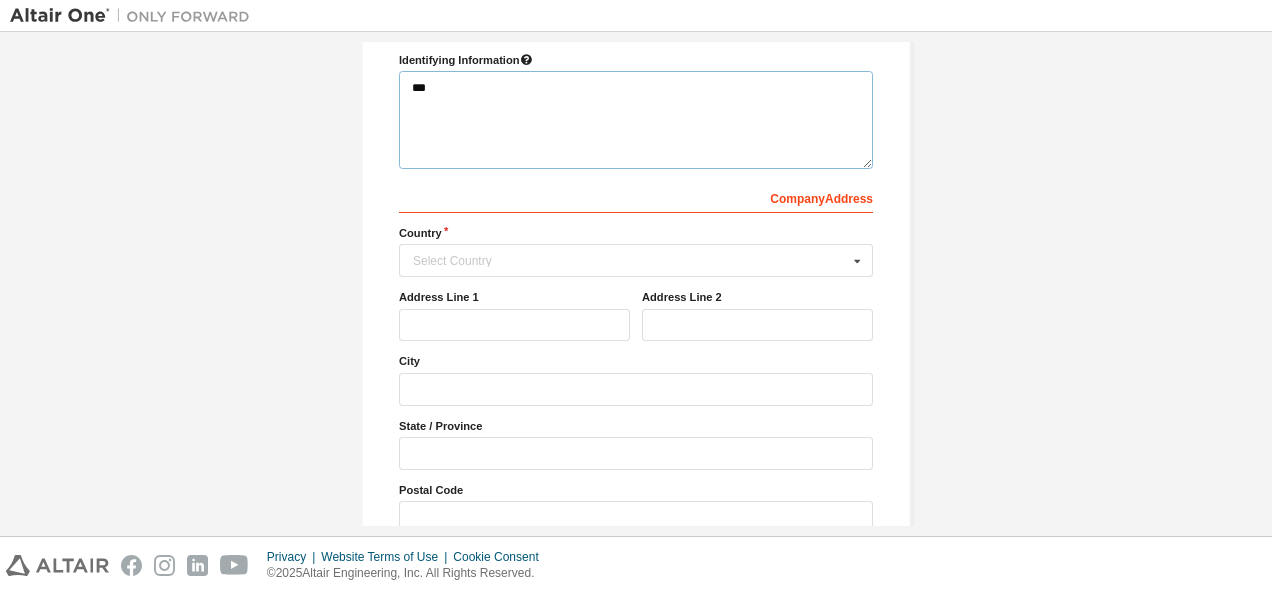scroll, scrollTop: 348, scrollLeft: 0, axis: vertical 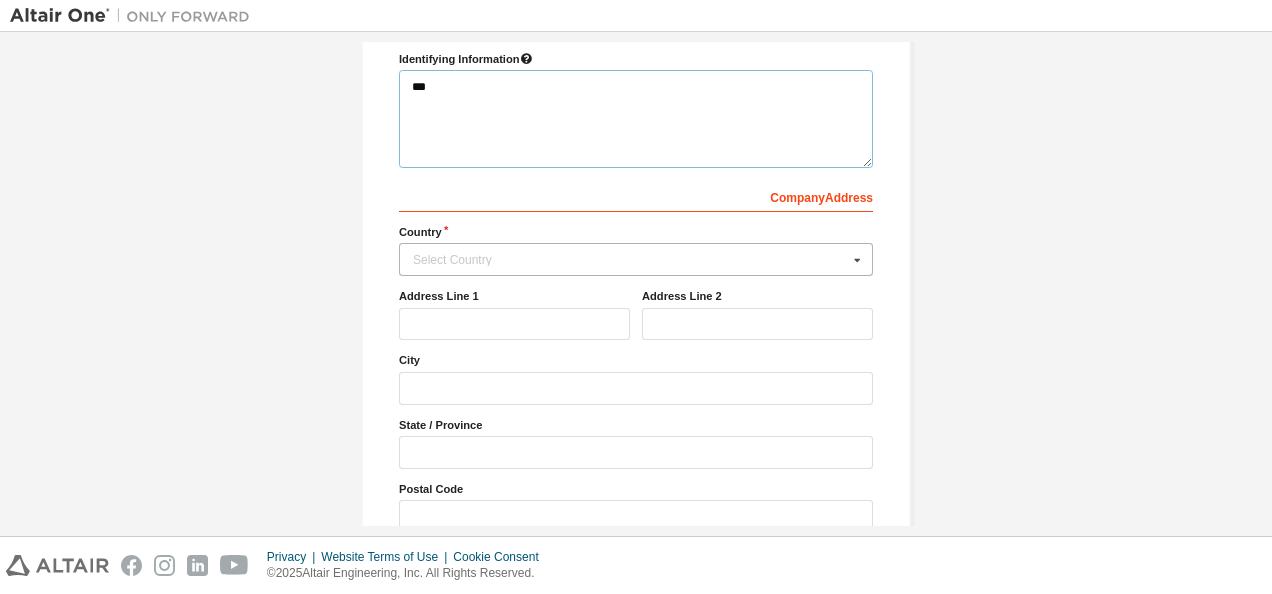 type on "***" 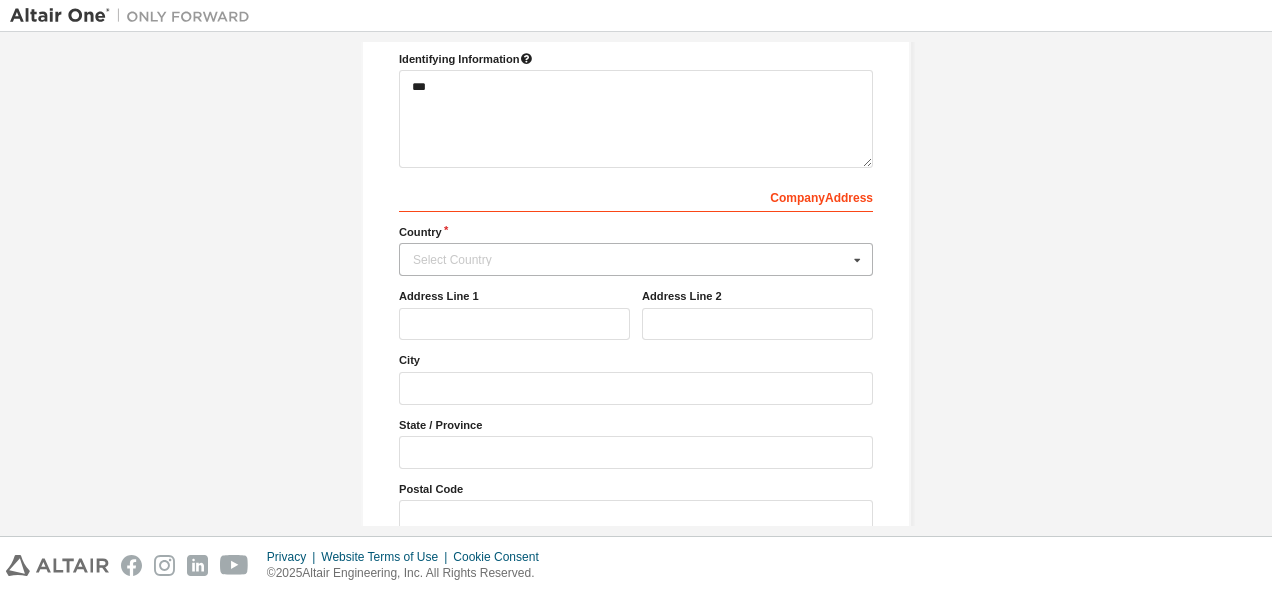 click on "Select Country" at bounding box center (630, 260) 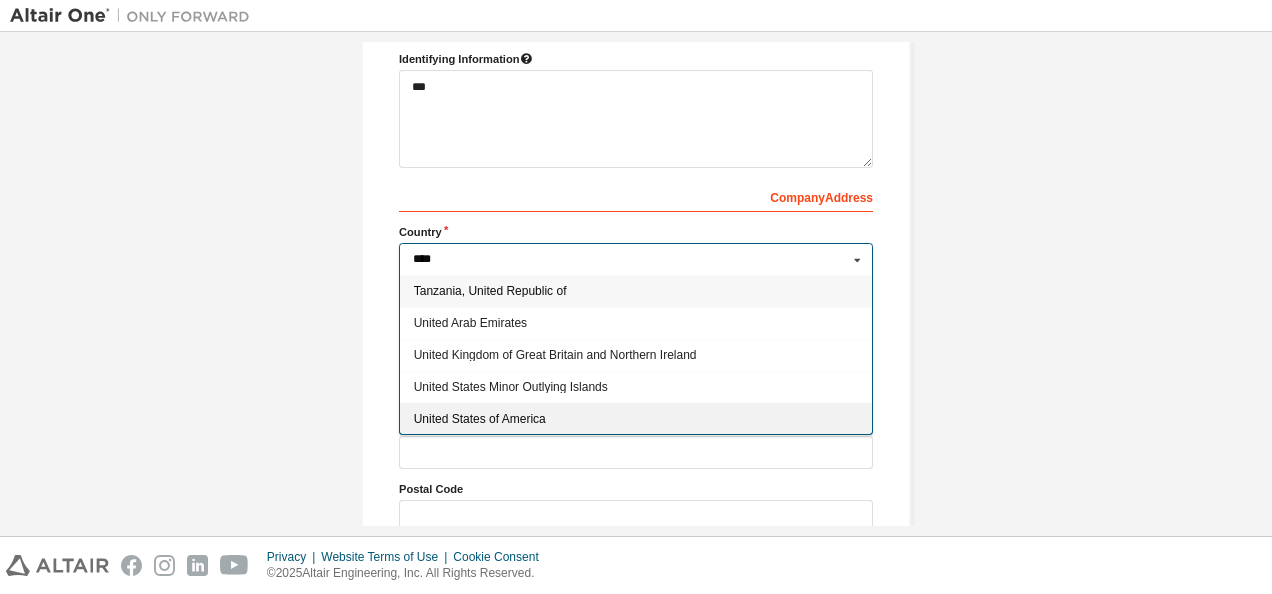 type on "****" 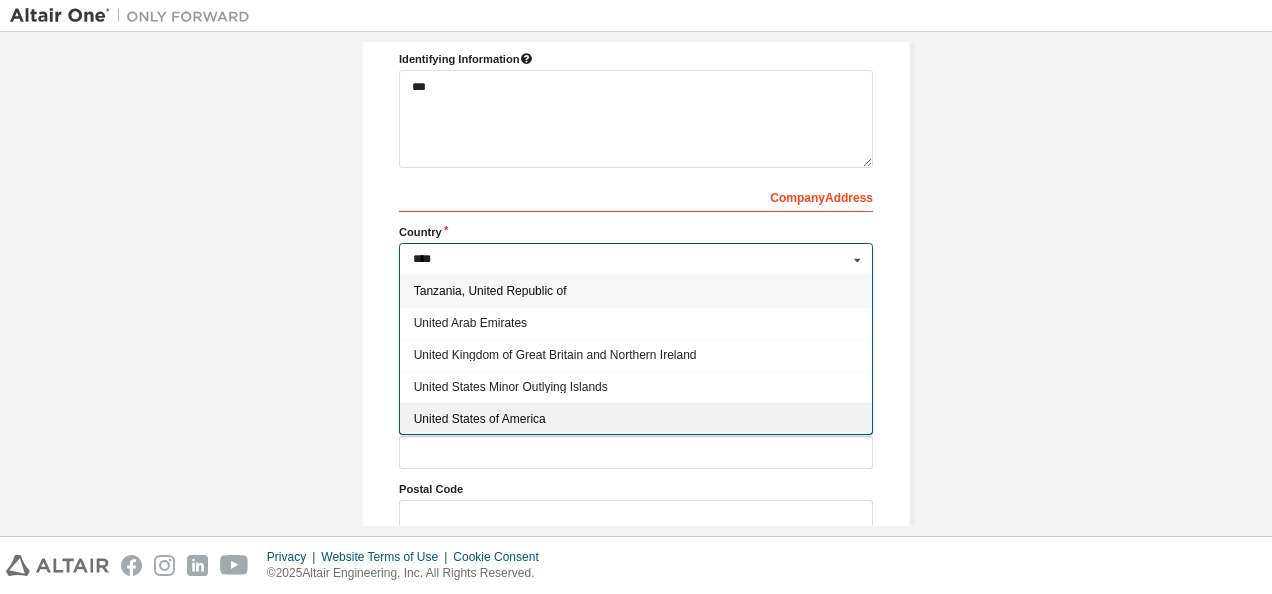 click on "United States of America" at bounding box center (636, 419) 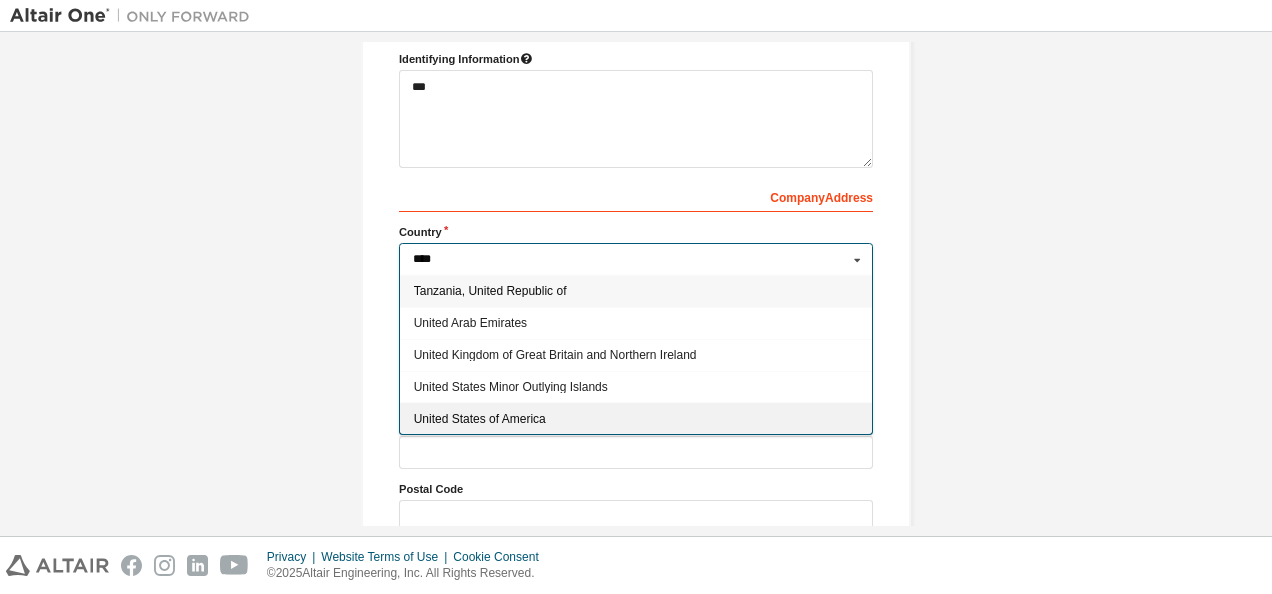 type on "***" 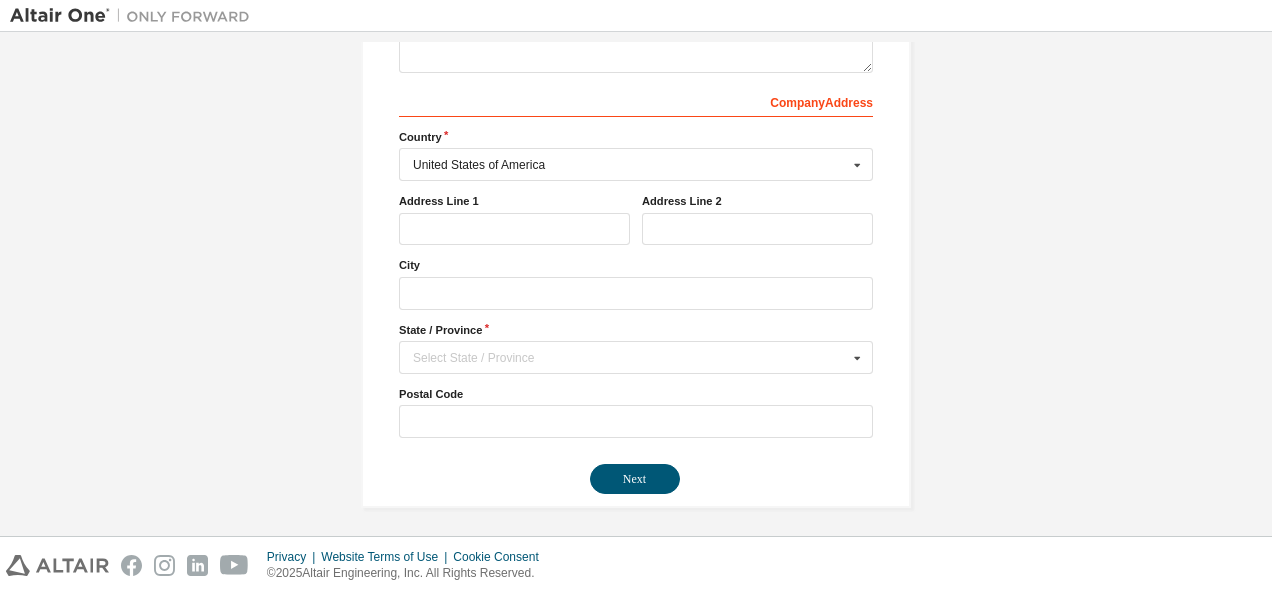 scroll, scrollTop: 444, scrollLeft: 0, axis: vertical 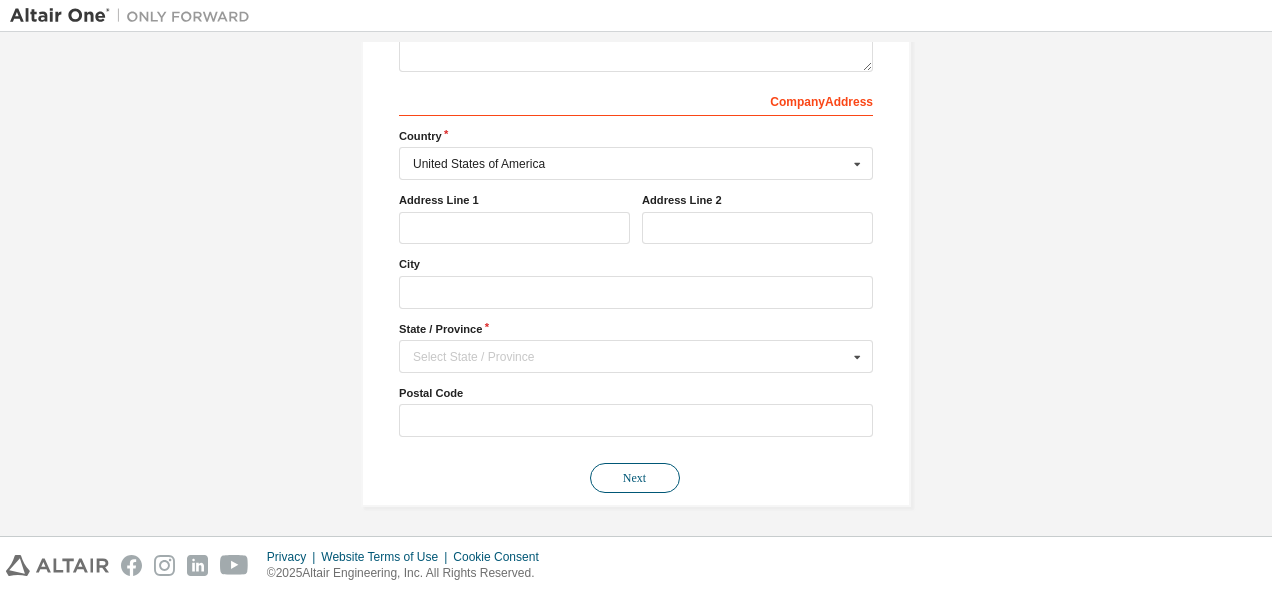 click on "Next" at bounding box center (635, 478) 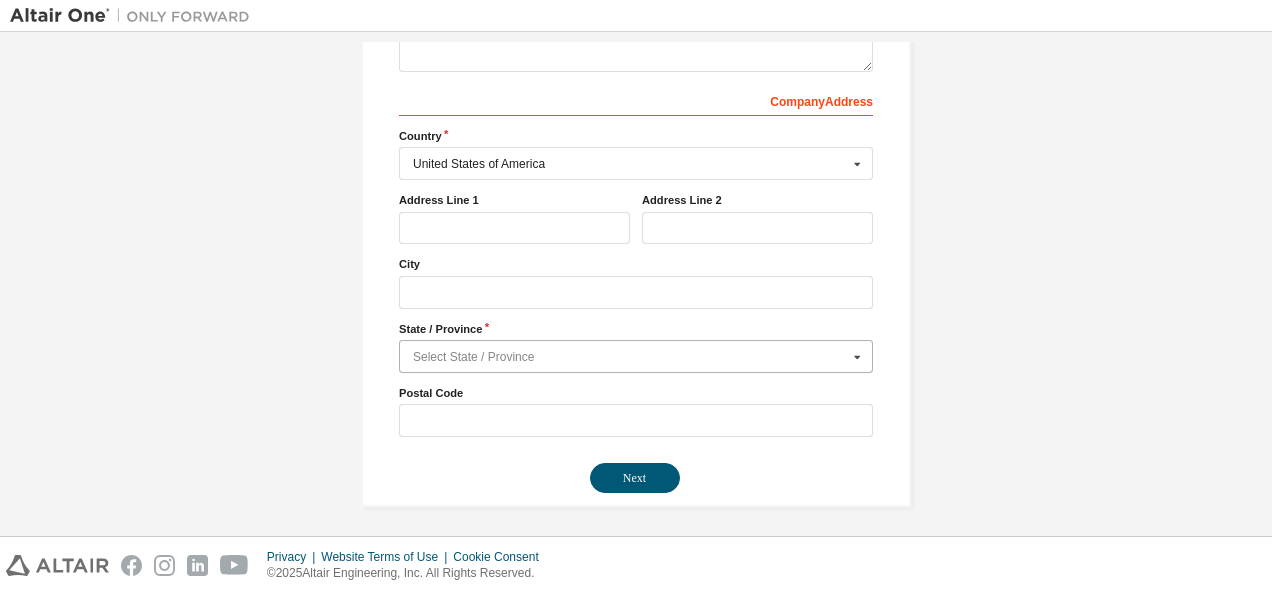 click at bounding box center [637, 356] 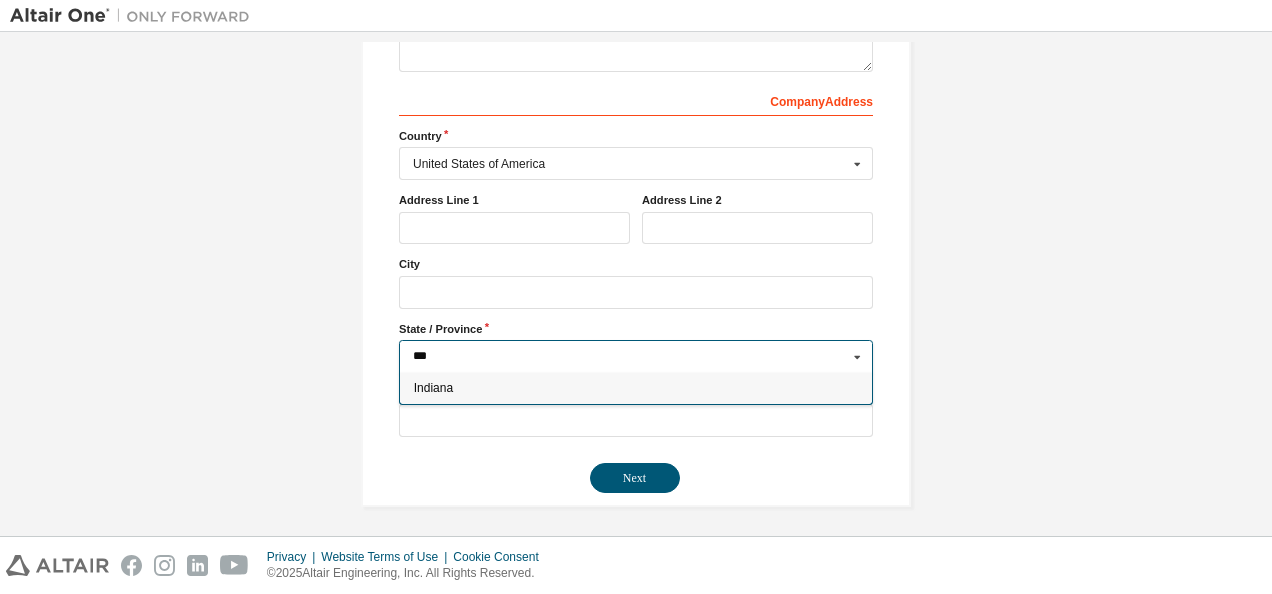 type on "***" 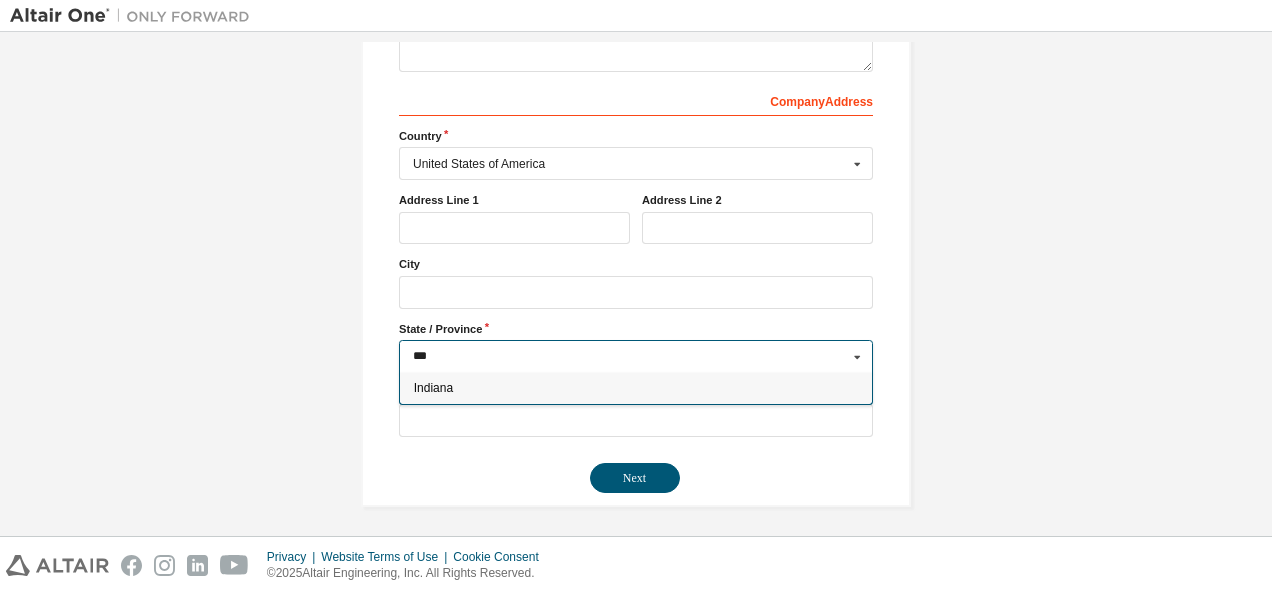 click on "Indiana" at bounding box center (636, 388) 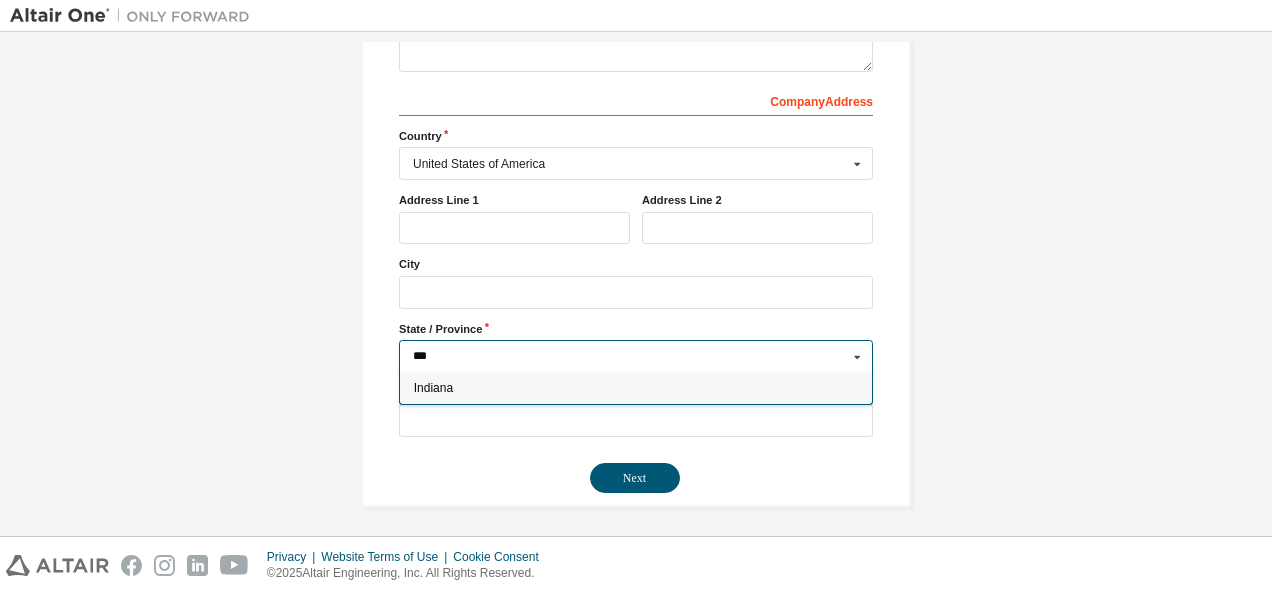 type on "**" 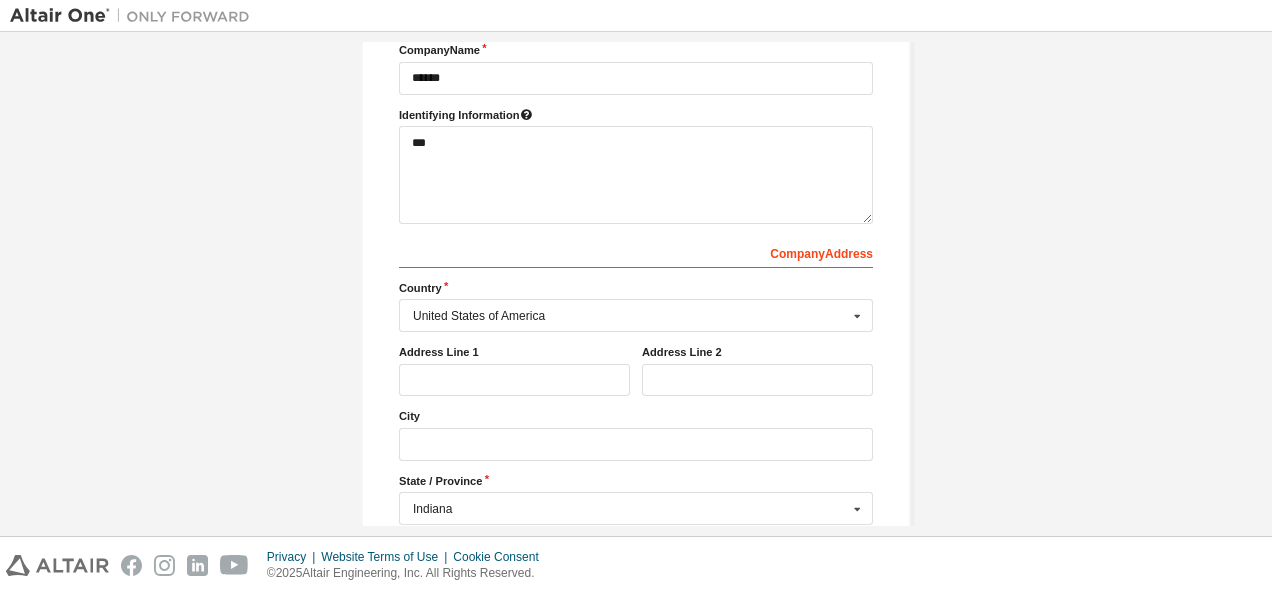 scroll, scrollTop: 444, scrollLeft: 0, axis: vertical 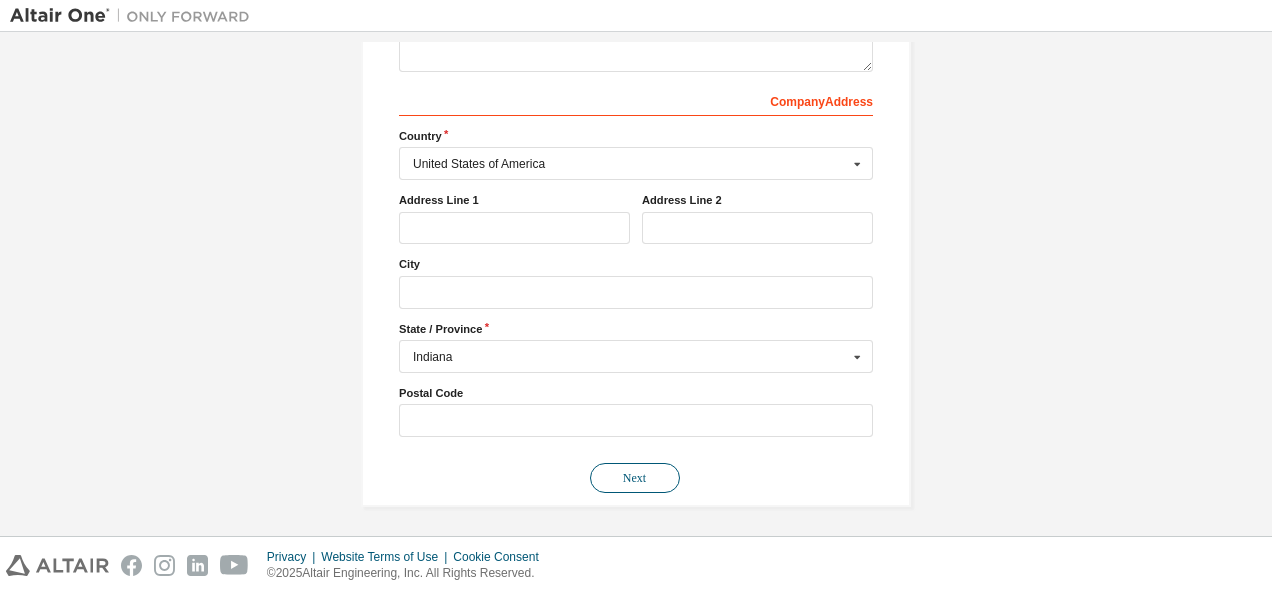 click on "Next" at bounding box center (635, 478) 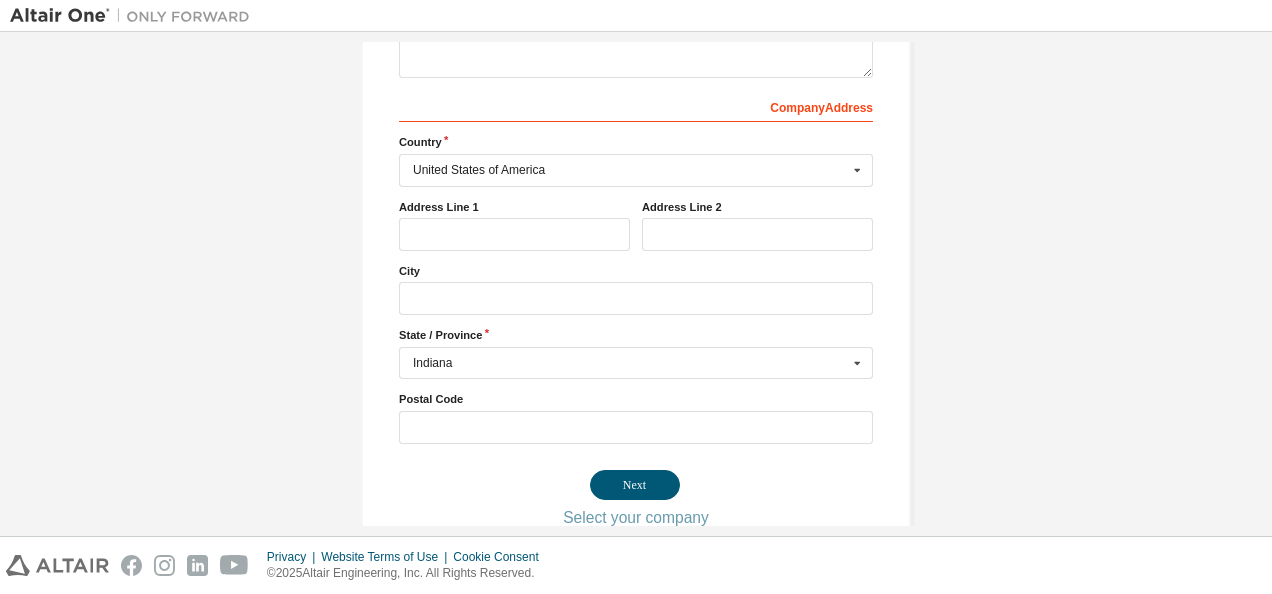scroll, scrollTop: 0, scrollLeft: 0, axis: both 